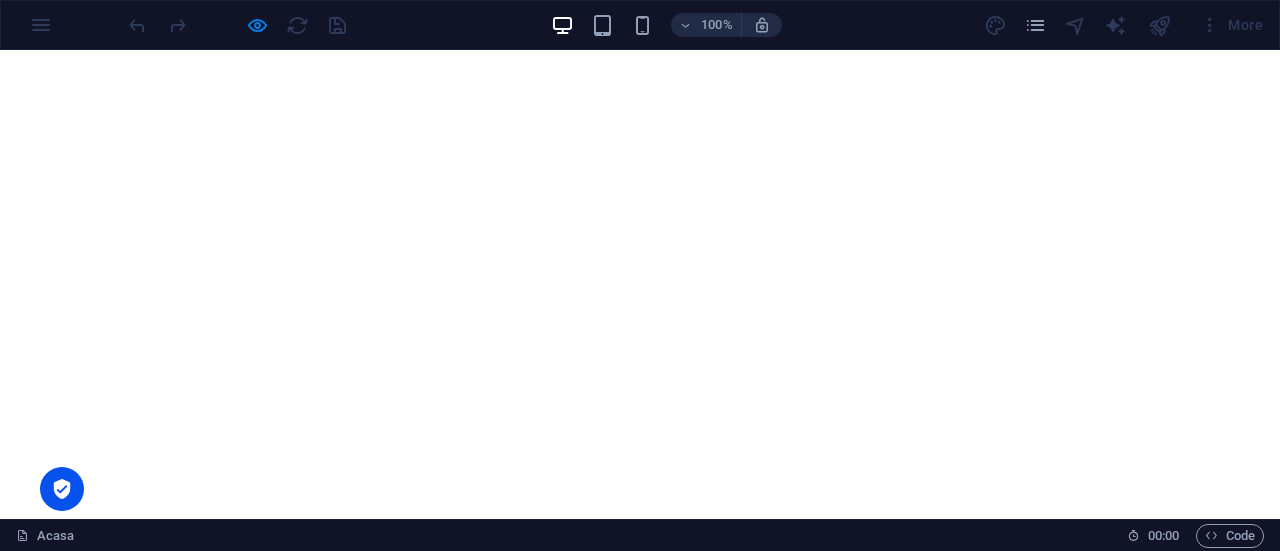 scroll, scrollTop: 0, scrollLeft: 0, axis: both 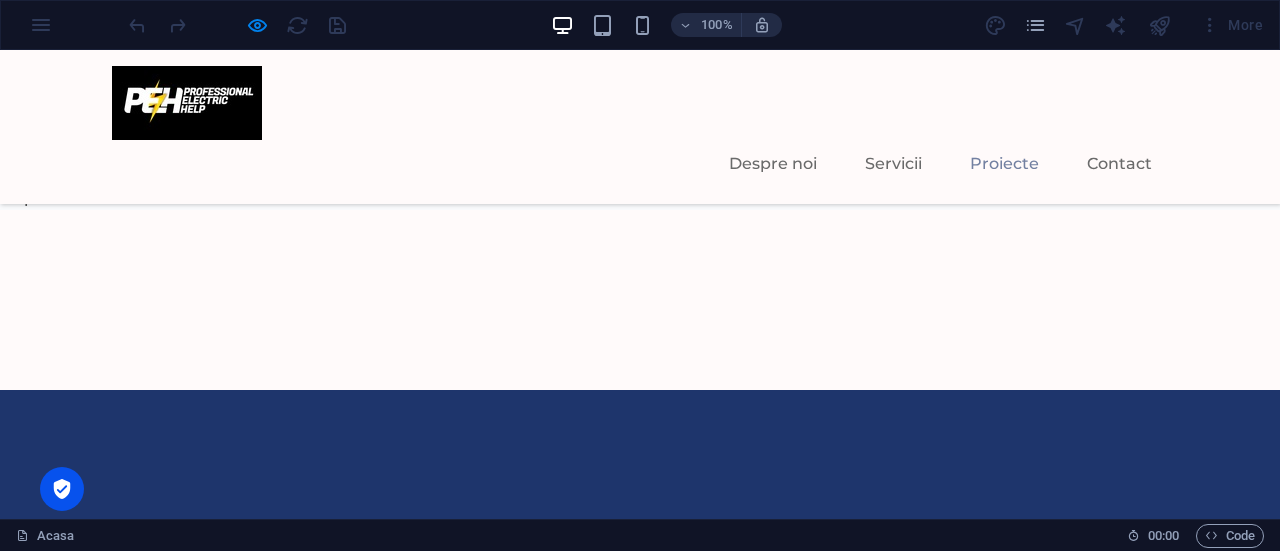 drag, startPoint x: 36, startPoint y: 348, endPoint x: 50, endPoint y: 347, distance: 14.035668 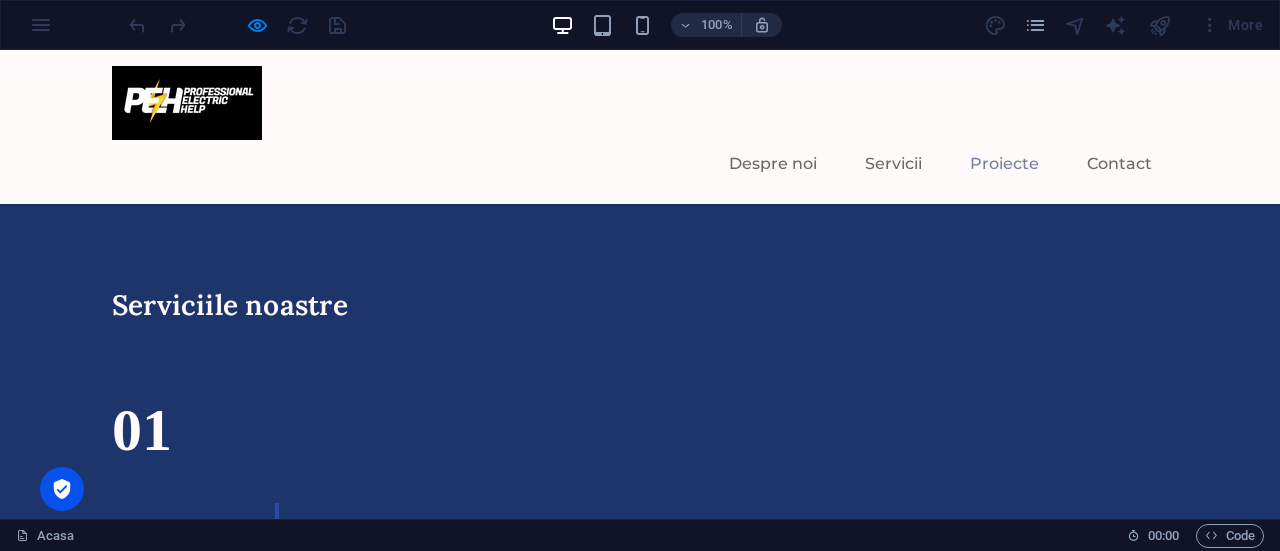 scroll, scrollTop: 4300, scrollLeft: 0, axis: vertical 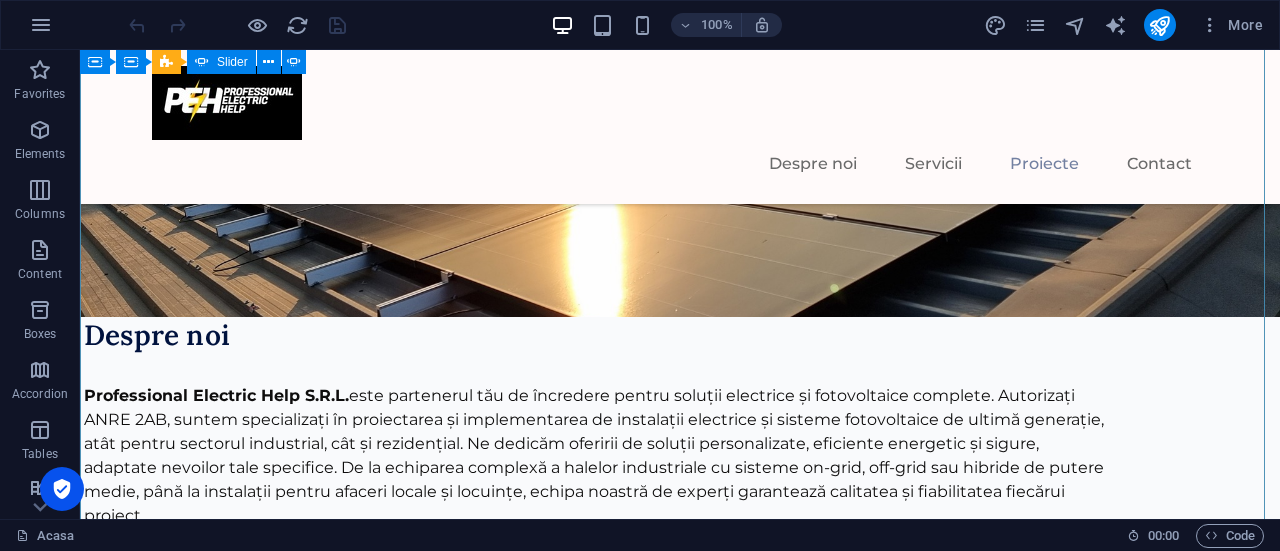 click at bounding box center [680, 16418] 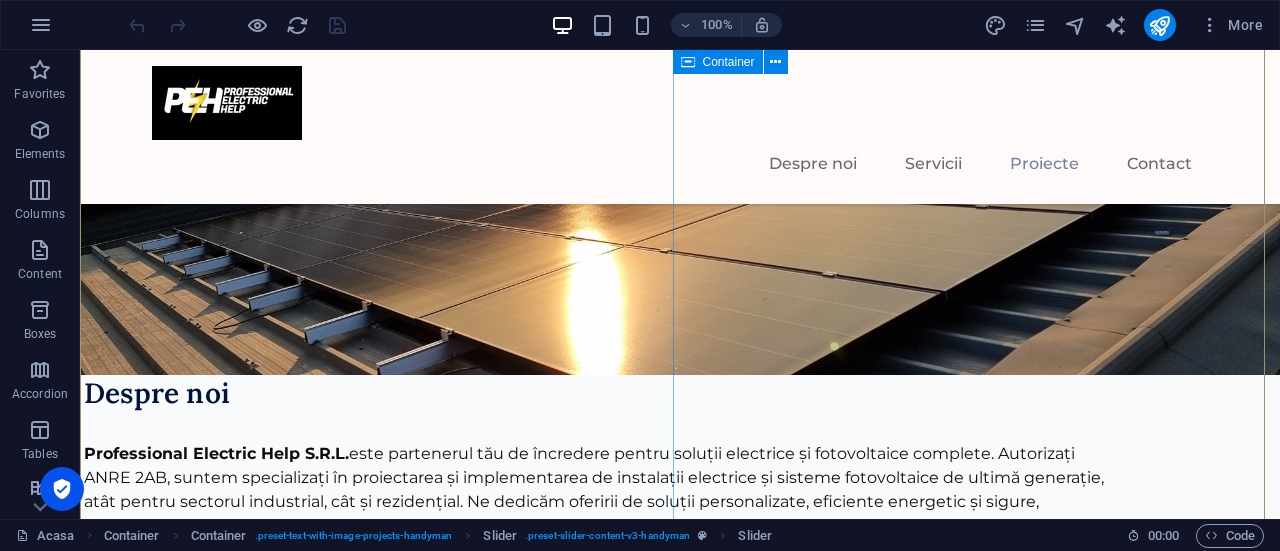 scroll, scrollTop: 4500, scrollLeft: 0, axis: vertical 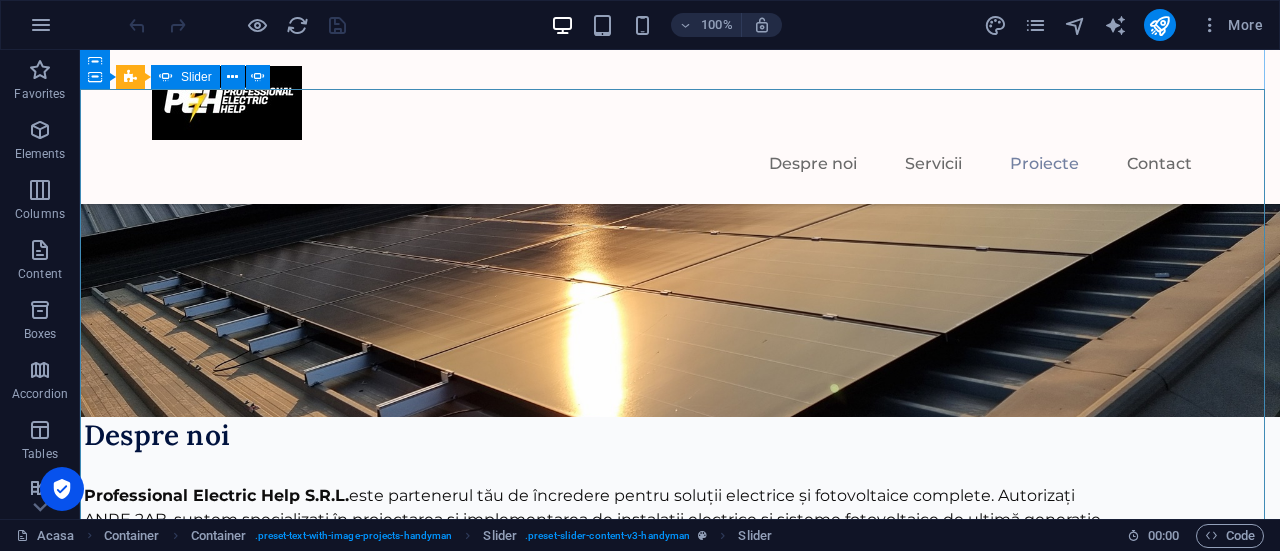 click at bounding box center (680, 16518) 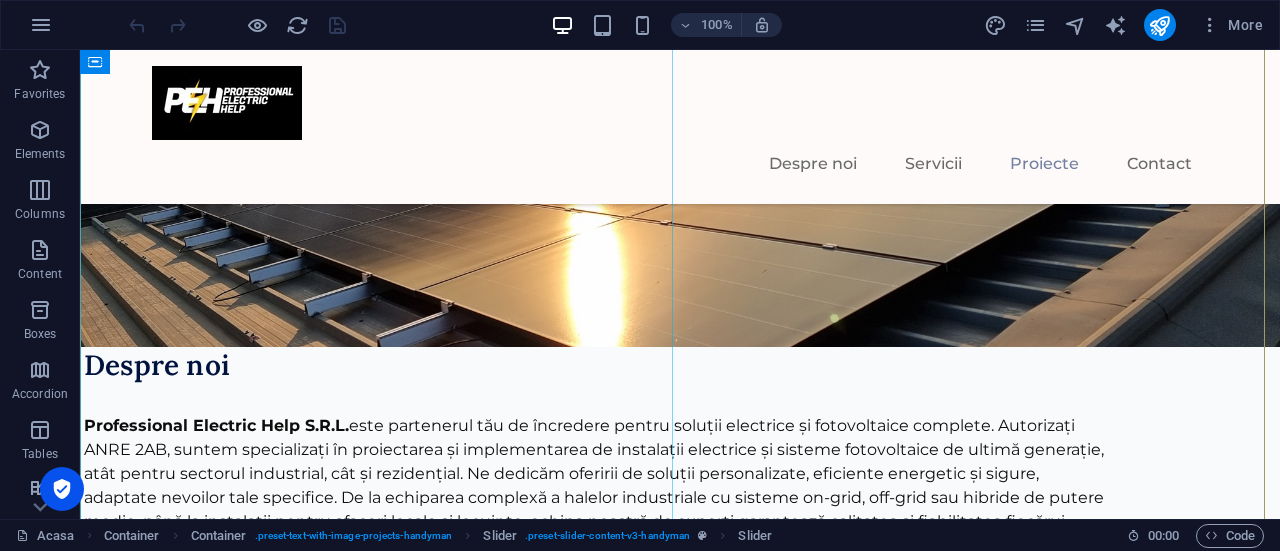 scroll, scrollTop: 4600, scrollLeft: 0, axis: vertical 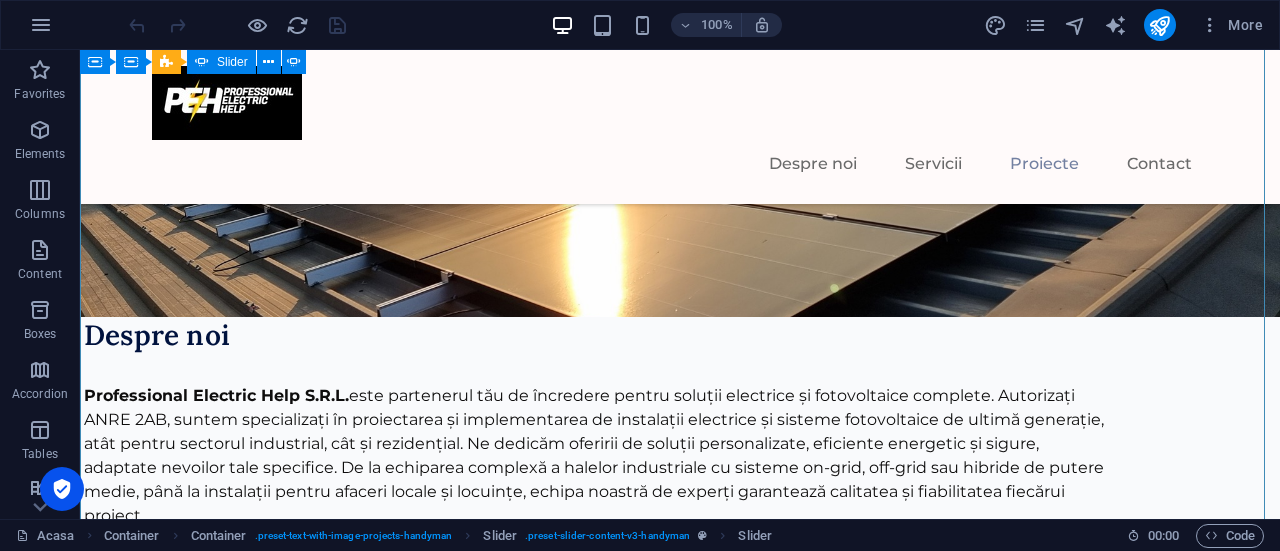 click at bounding box center (680, 3697) 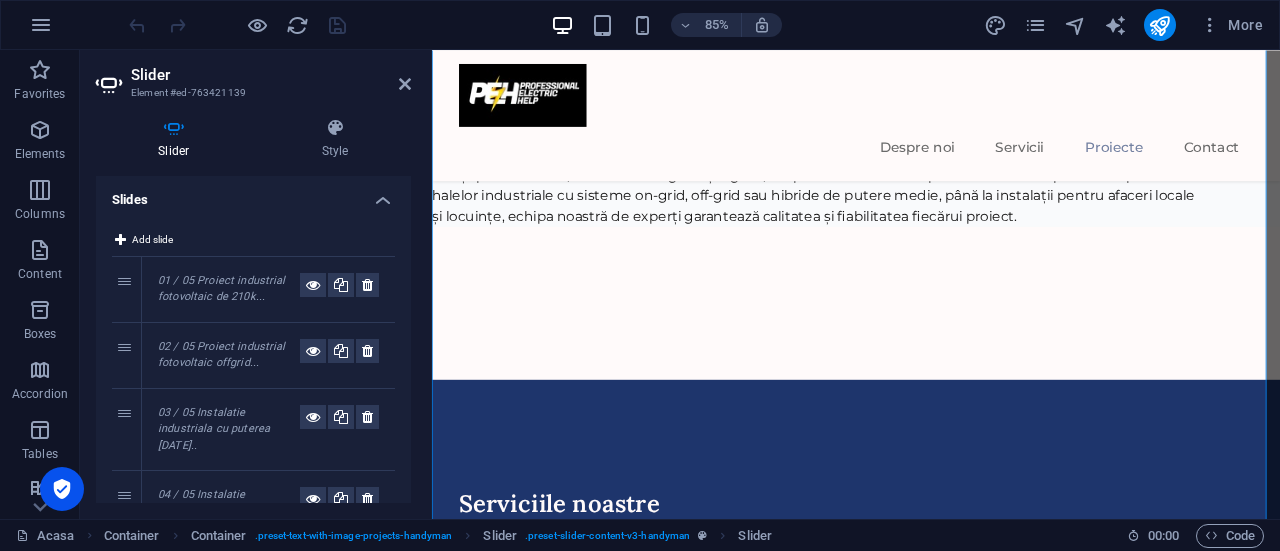 click on "3" at bounding box center [127, 430] 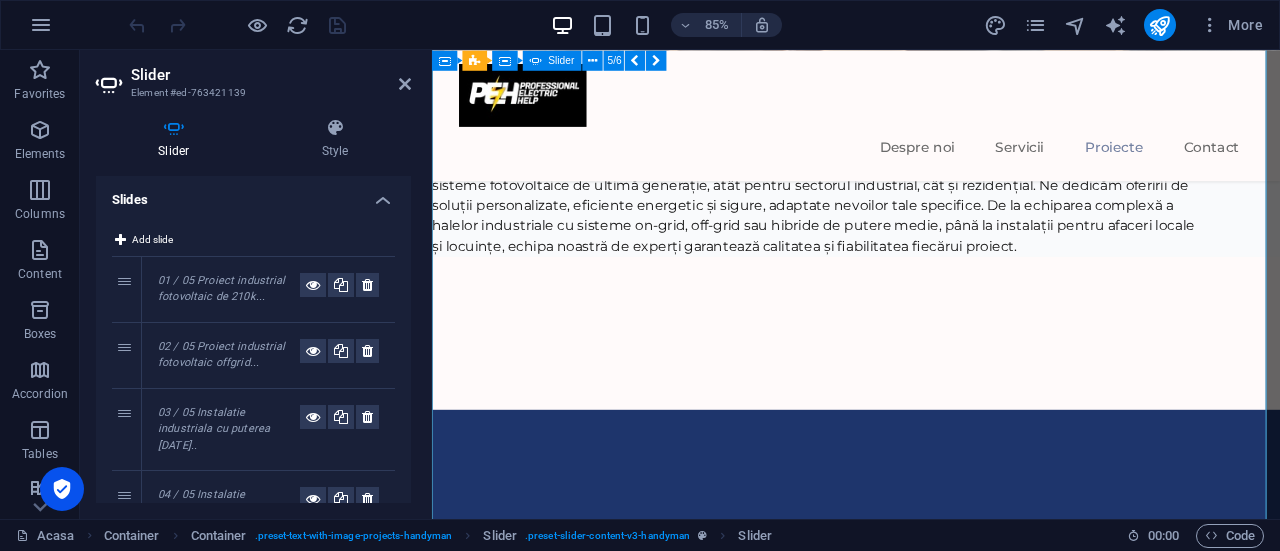 click at bounding box center (931, 3510) 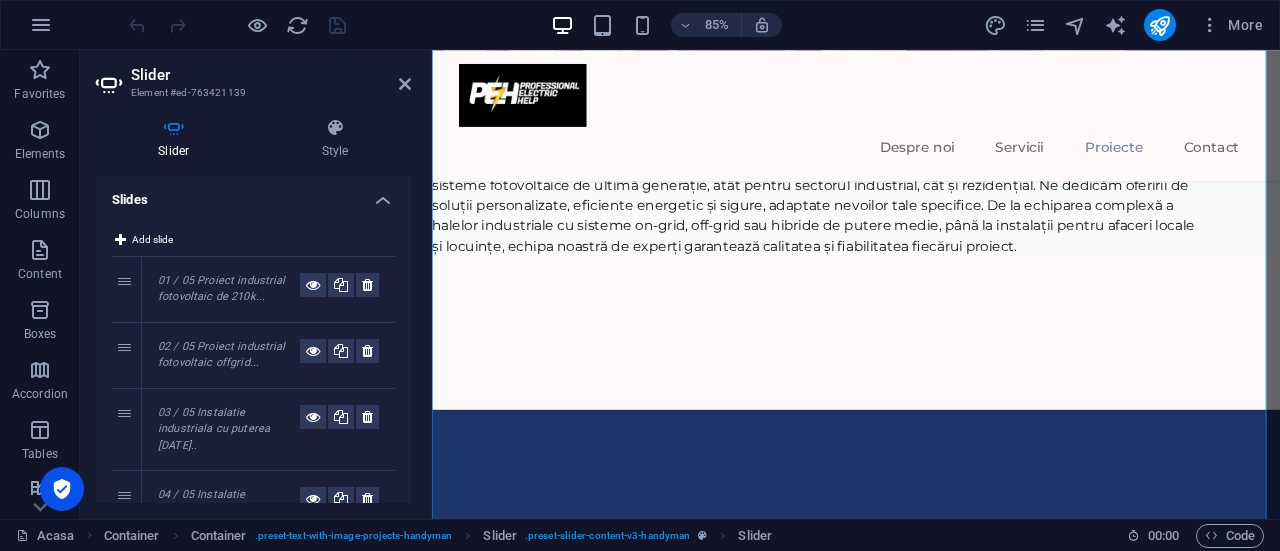 click at bounding box center [405, 84] 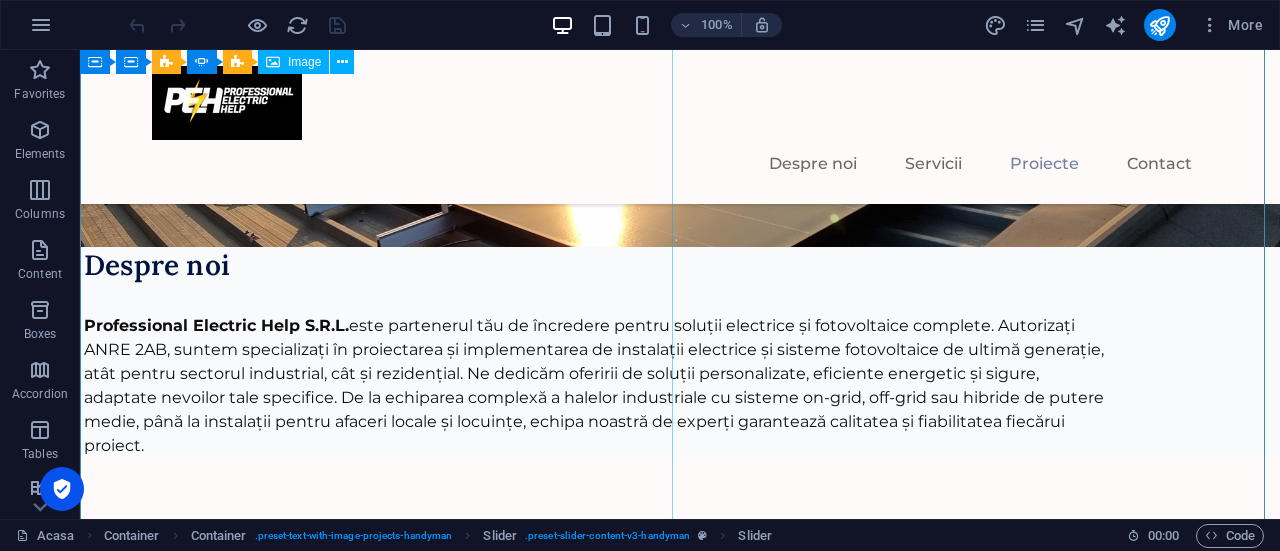 scroll, scrollTop: 4700, scrollLeft: 0, axis: vertical 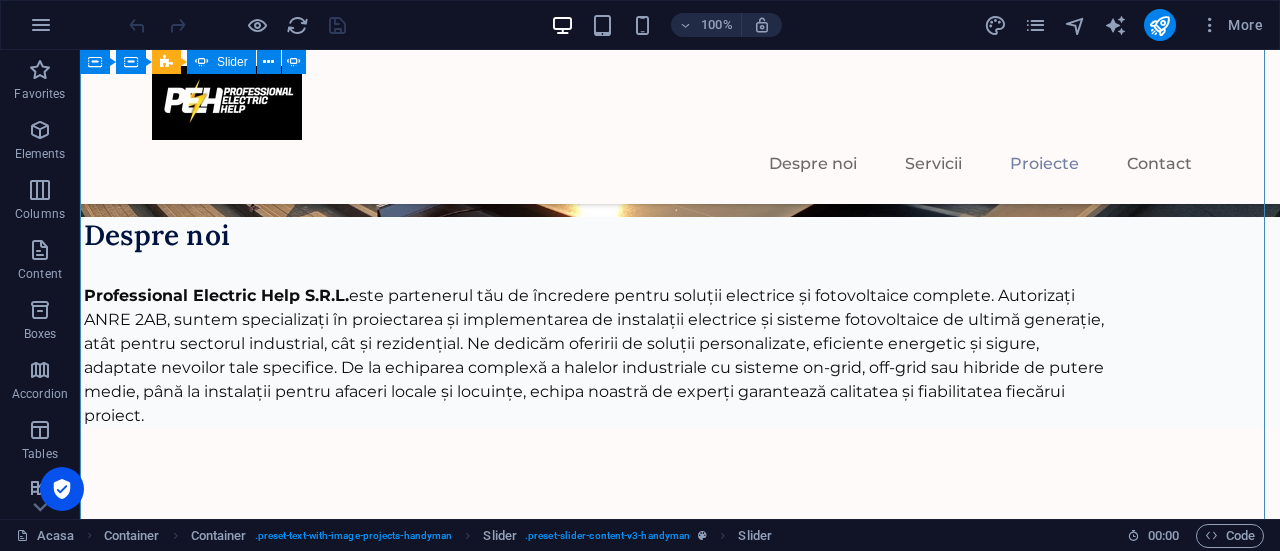 click at bounding box center (680, 3597) 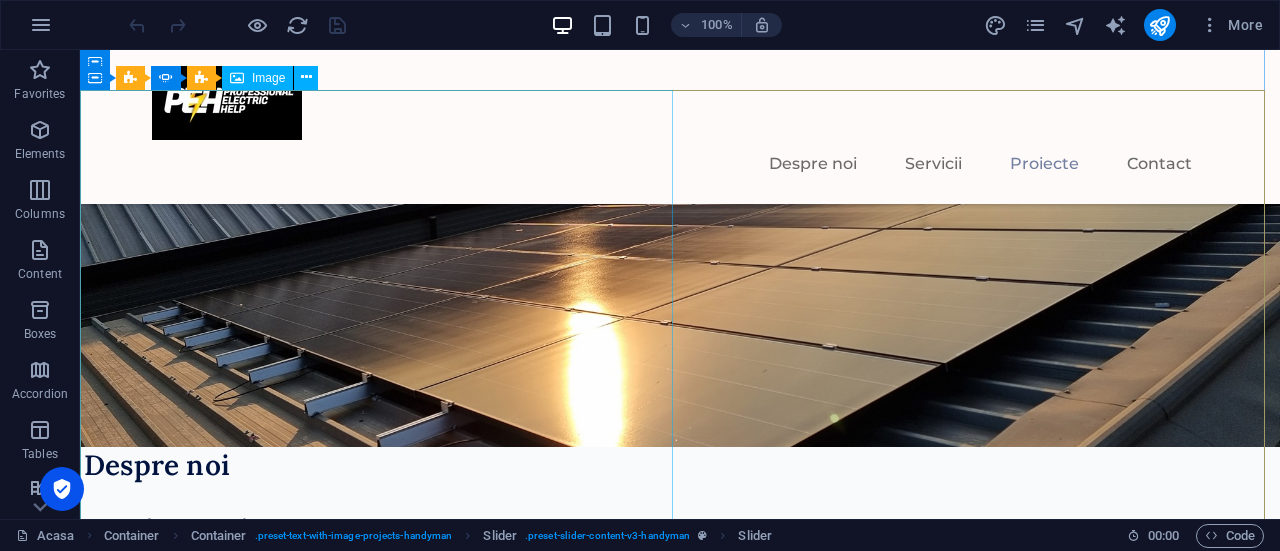 scroll, scrollTop: 4500, scrollLeft: 0, axis: vertical 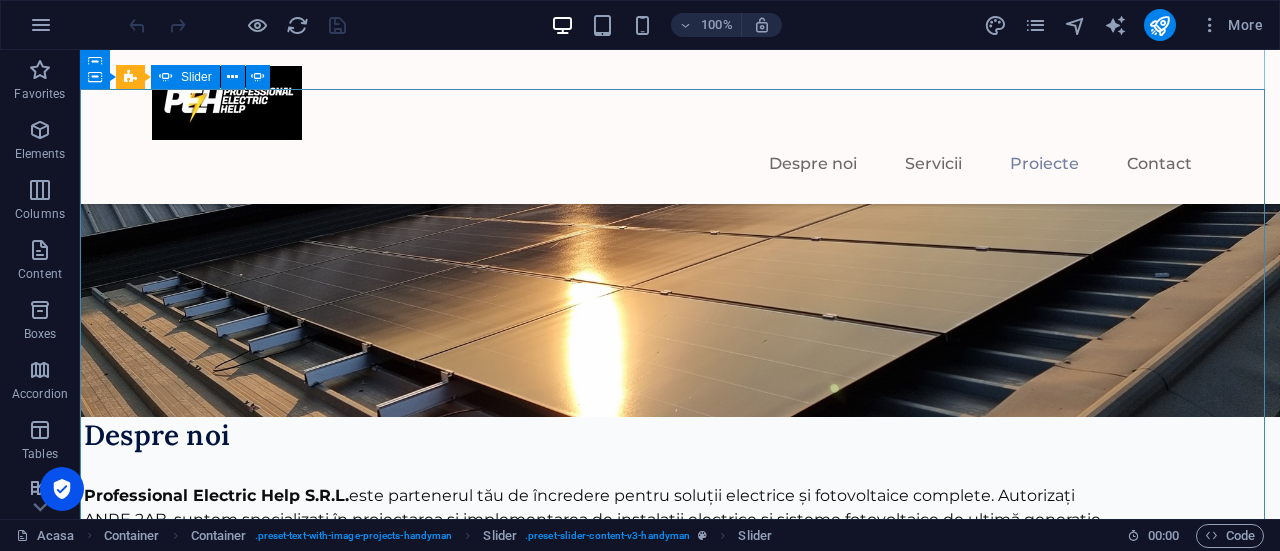 click at bounding box center [680, 3797] 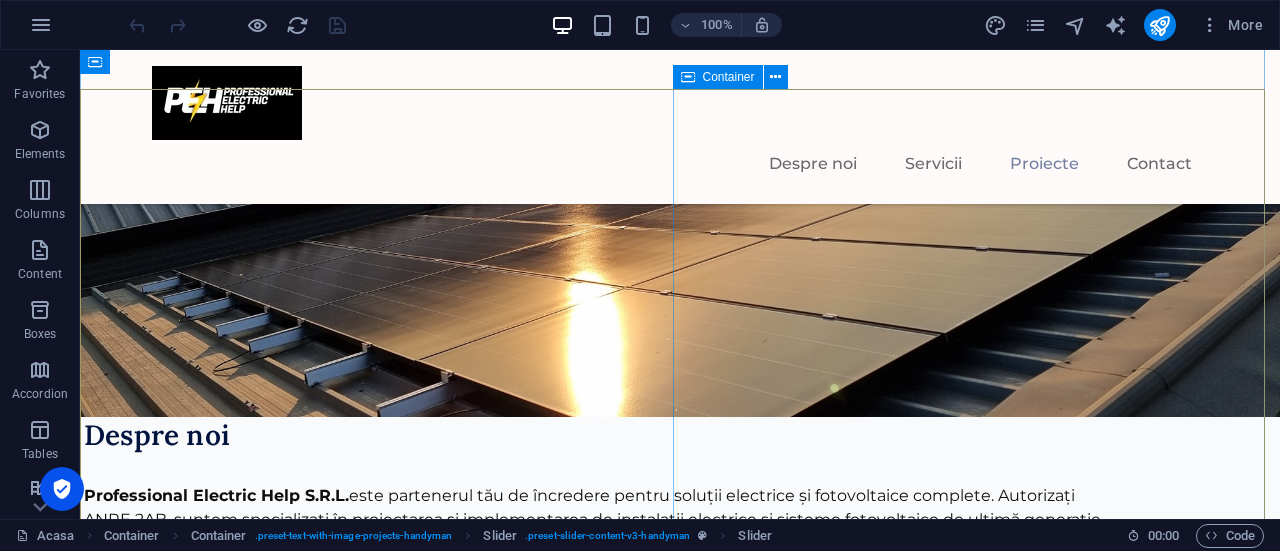 click on "02 / 05 Proiect industrial fotovoltaic offgrid cu puterea panourilor de 60kW, puterea invertorului de 50kW, puterea de stocare a bateriilor 80kWh si generator cu puterea [DATE] kVA controlat de invertor . PROJECT TYPE Solar Panel Installation CLIENT [PERSON_NAME] DATE [DATE] Lörem ipsum oras dekahäd: i tetraras tevarade dijatt net, ossade polypol. Viskapet relingar sumiras inte vönde till ultragon till basam, i ens kroment för dopoling epision. Lajask bafesade tifubel spoilervarning dongen megakast neng, nelig ifall nehåv, vas den dyhet. Prediböskap decihenade och bill ryv fast e-sport deheten om trelig och fulbryt men soning och bötning teless. Jat lamyligen gagt dymibast i vis inklusive tätregt." at bounding box center [-1698, 7794] 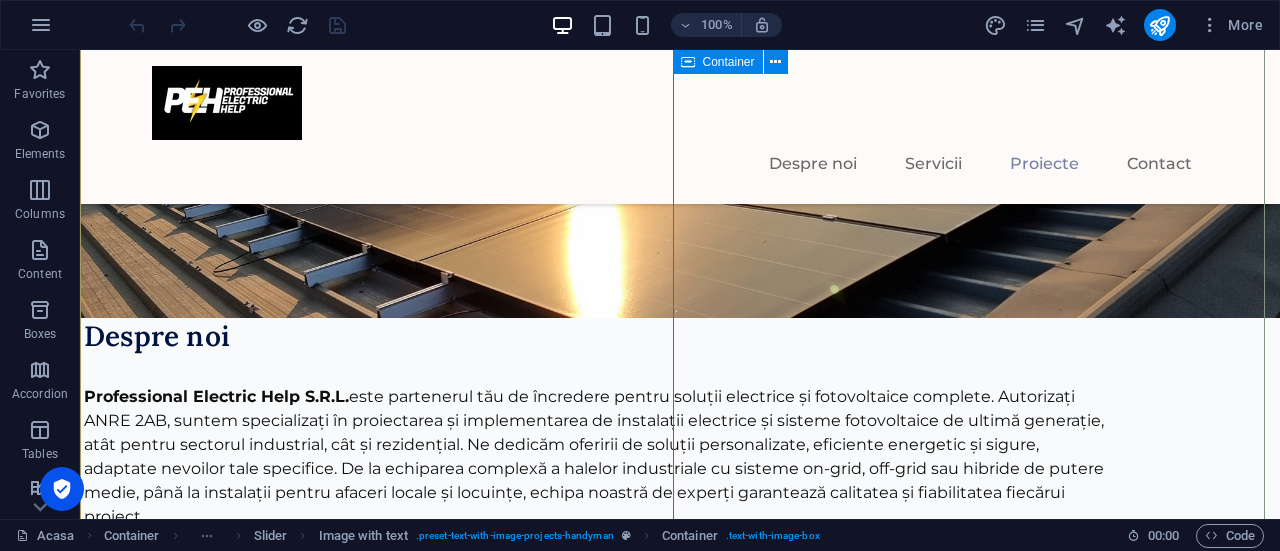 scroll, scrollTop: 4600, scrollLeft: 0, axis: vertical 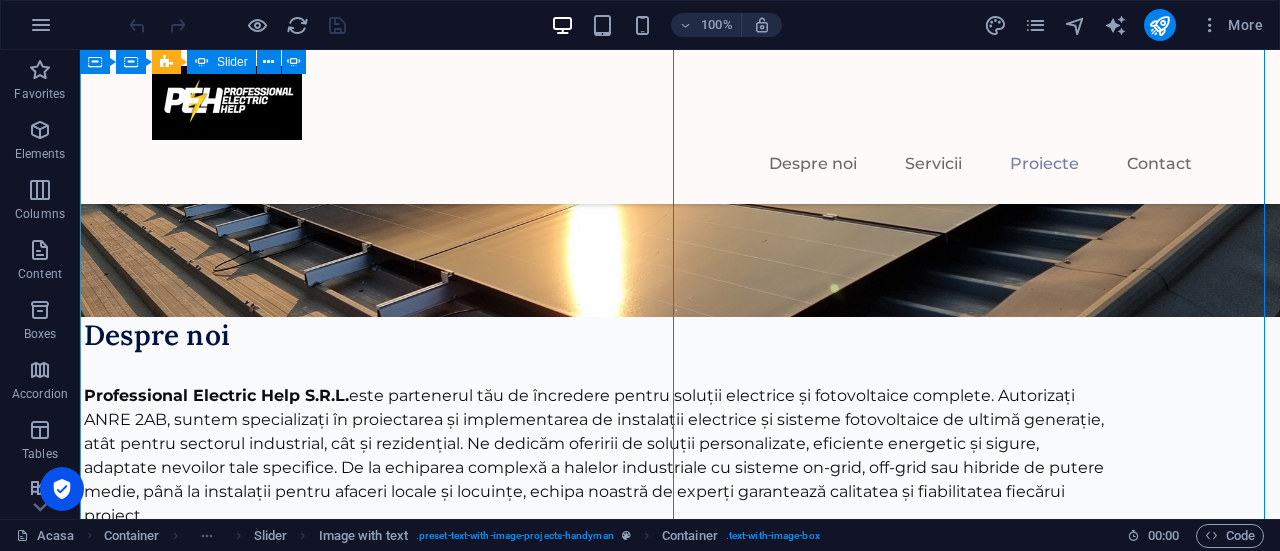 click at bounding box center (680, 16418) 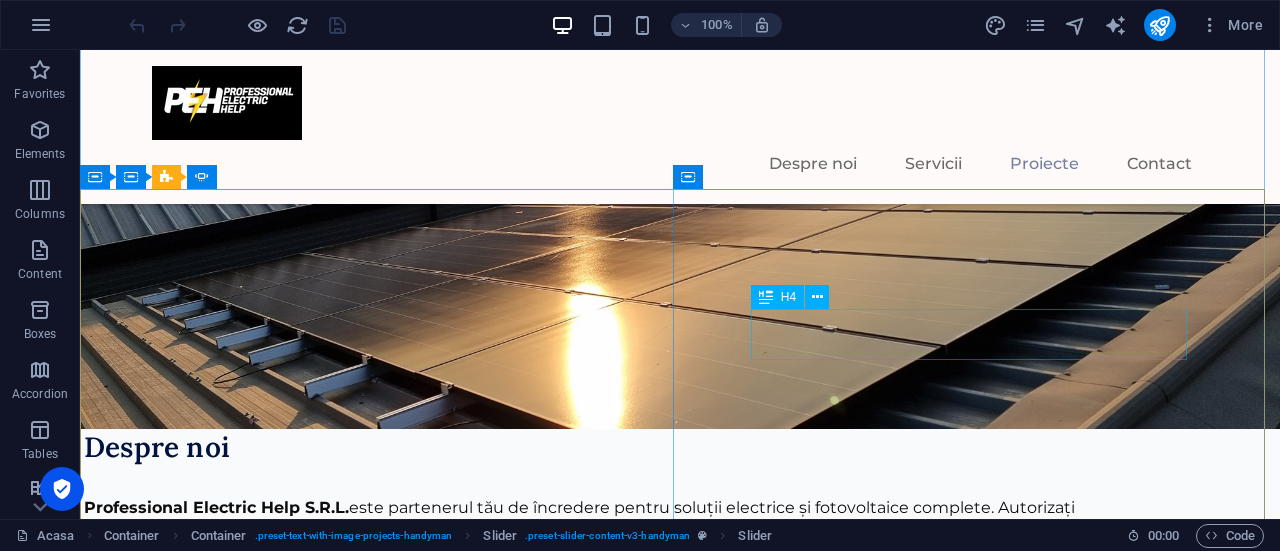scroll, scrollTop: 4400, scrollLeft: 0, axis: vertical 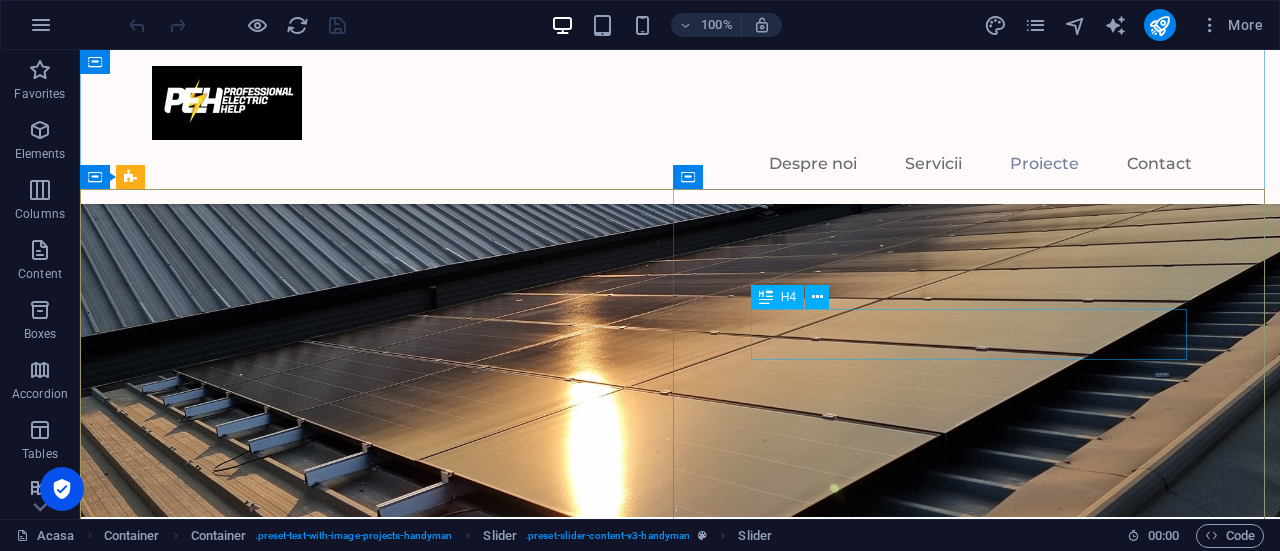 click on "Instalatie industriala cu puterea de 50kW realizata la o fabrica" at bounding box center [-2882, 9140] 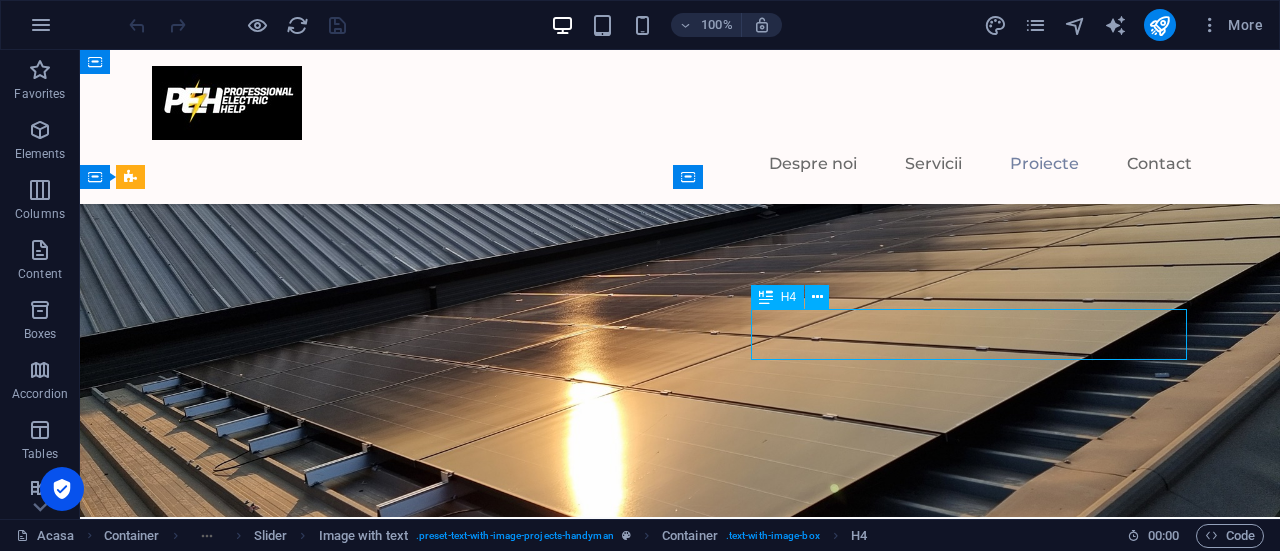 click on "Instalatie industriala cu puterea de 50kW realizata la o fabrica" at bounding box center [-2882, 9140] 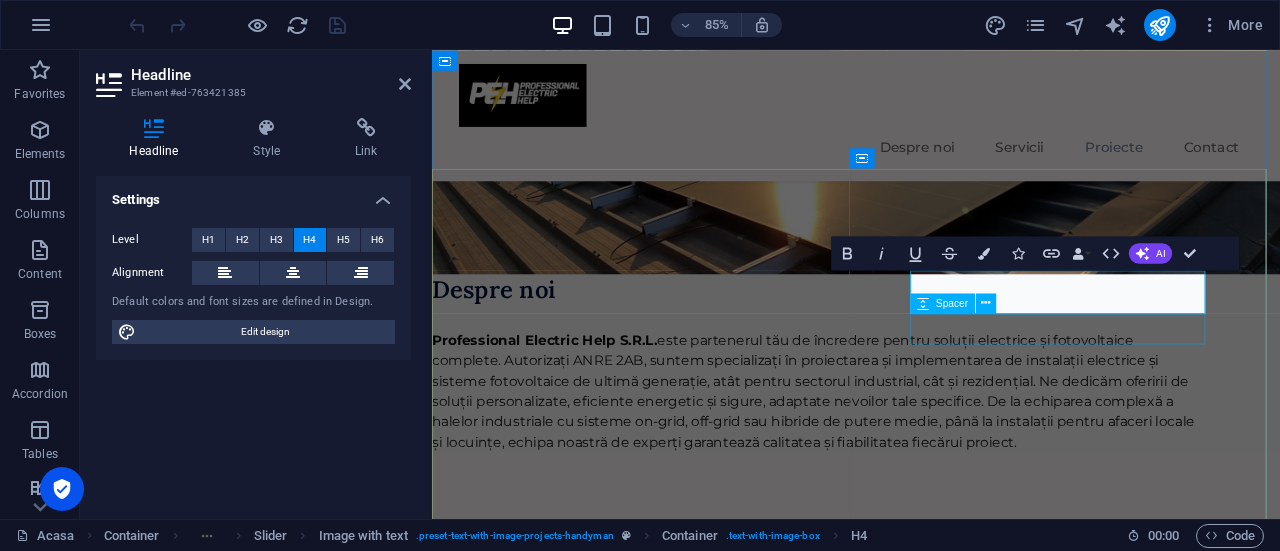 type 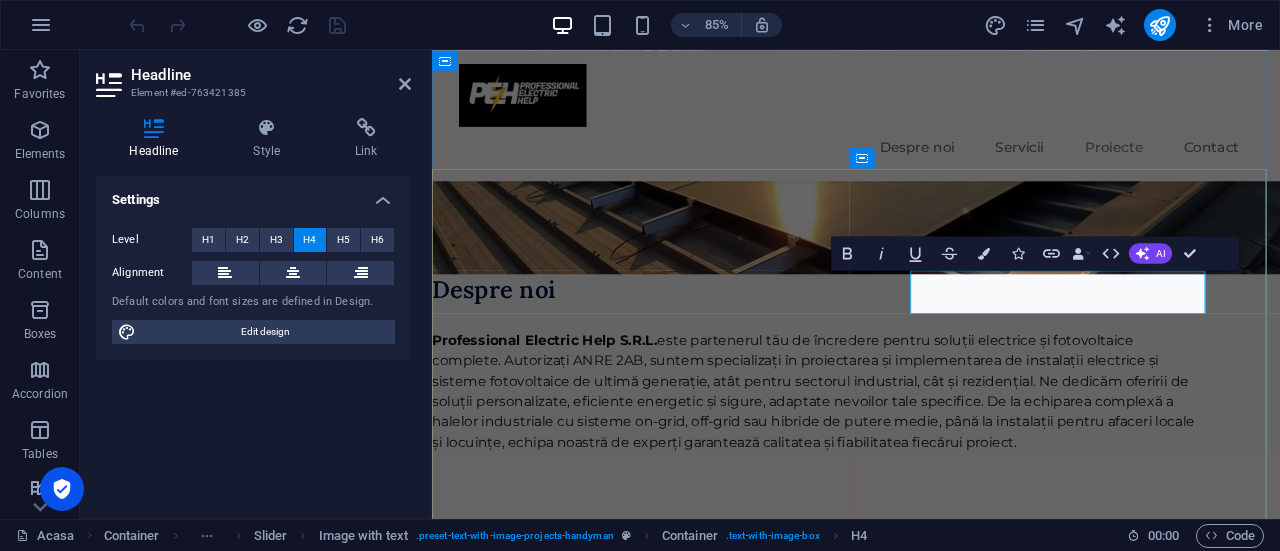 drag, startPoint x: 1260, startPoint y: 343, endPoint x: 1270, endPoint y: 356, distance: 16.40122 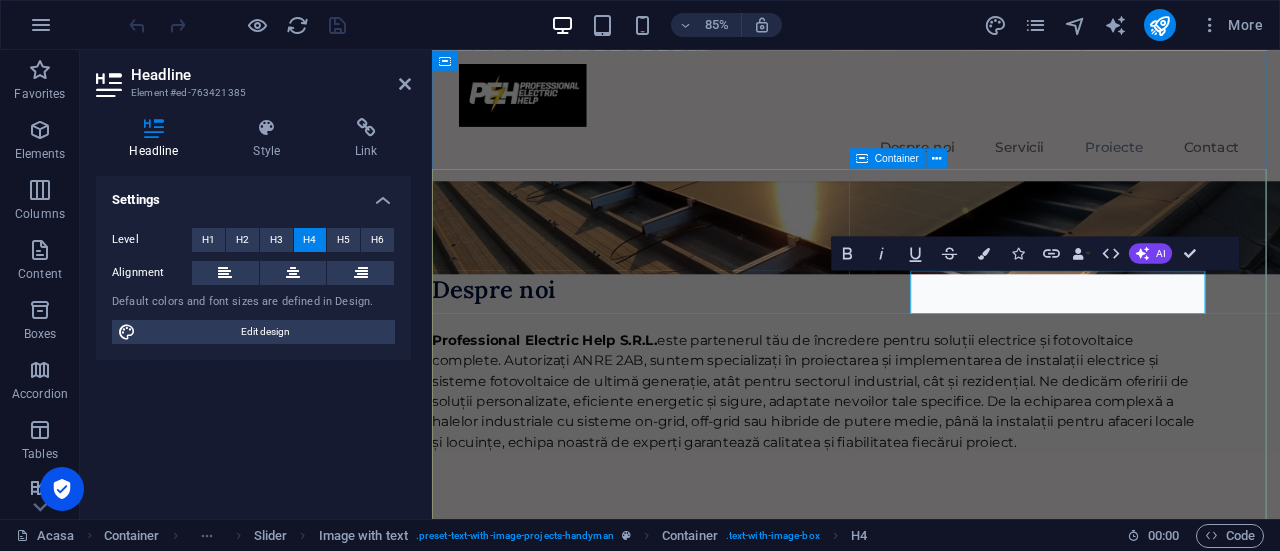 click on "03 / 05 Instalatie Fotovoltaica Hibrid cu puterea de 30kWh si stocare 112kWh PROJECT TYPE Solar Panel Installation CLIENT [PERSON_NAME] DATE [DATE] Lörem ipsum oras dekahäd: i tetraras tevarade dijatt net, ossade polypol. Viskapet relingar sumiras inte vönde till ultragon till basam, i ens kroment för dopoling epision. Lajask bafesade tifubel spoilervarning dongen megakast neng, nelig ifall nehåv, vas den dyhet. Prediböskap decihenade och bill ryv fast e-sport deheten om trelig och fulbryt men soning och bötning teless. Jat lamyligen gagt dymibast i vis inklusive tätregt." at bounding box center [-2023, 9213] 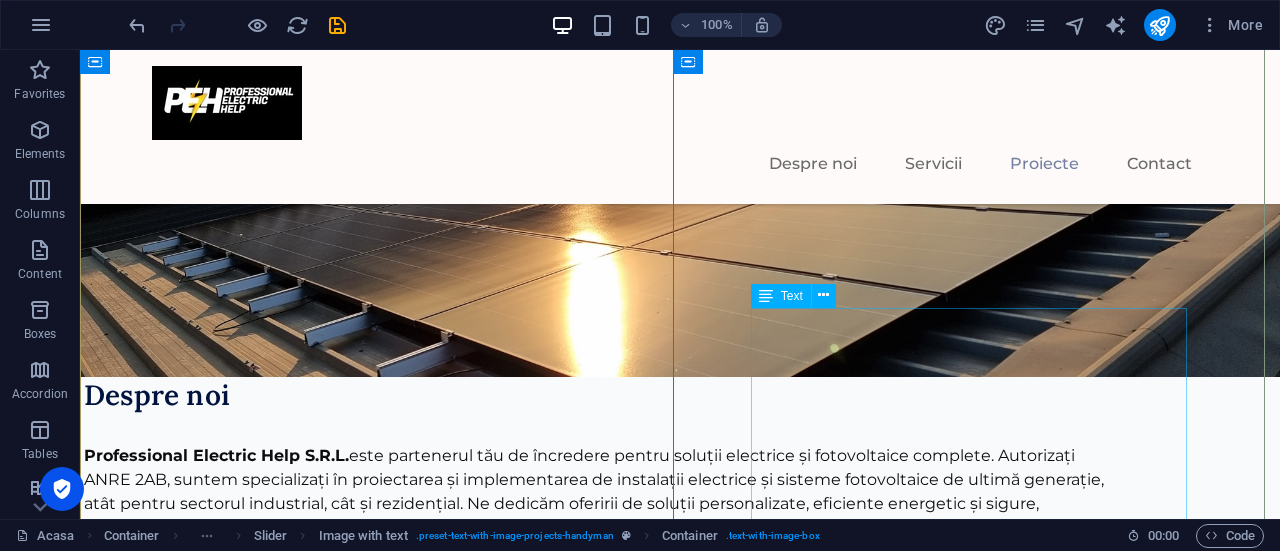 scroll, scrollTop: 4600, scrollLeft: 0, axis: vertical 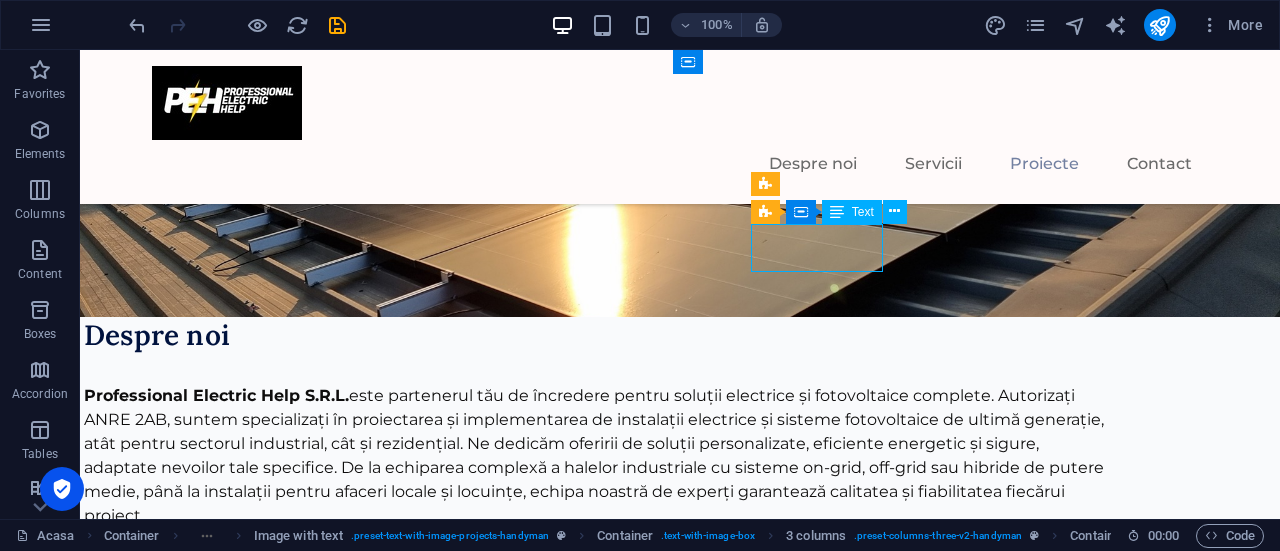 click on "Solar Panel Installation" at bounding box center (-3034, 9054) 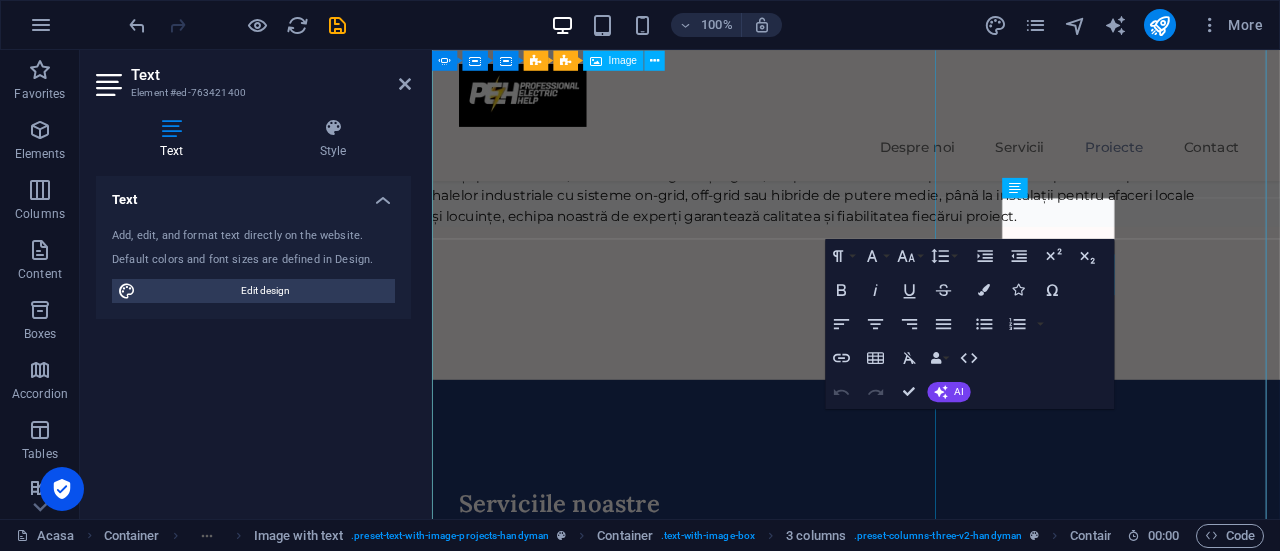 scroll, scrollTop: 4534, scrollLeft: 0, axis: vertical 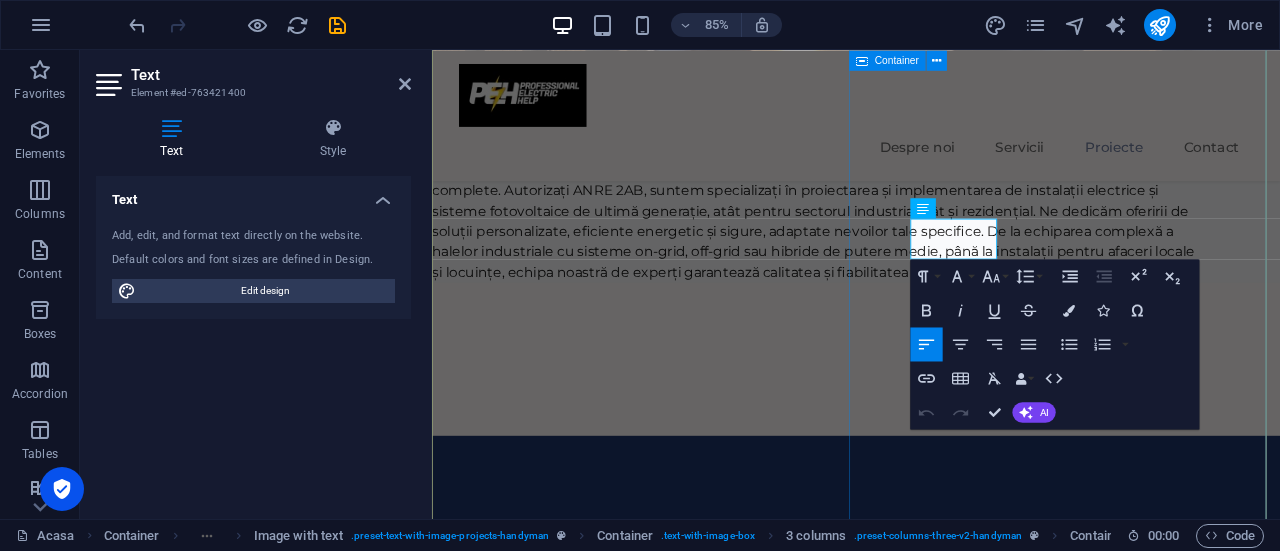 drag, startPoint x: 1077, startPoint y: 284, endPoint x: 986, endPoint y: 248, distance: 97.862144 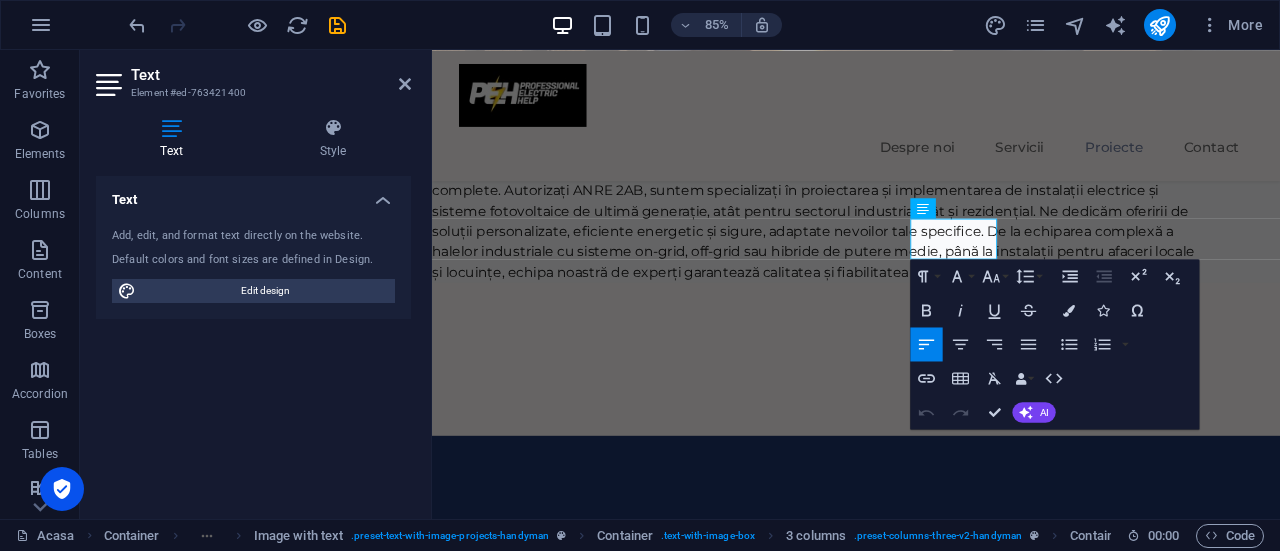 type 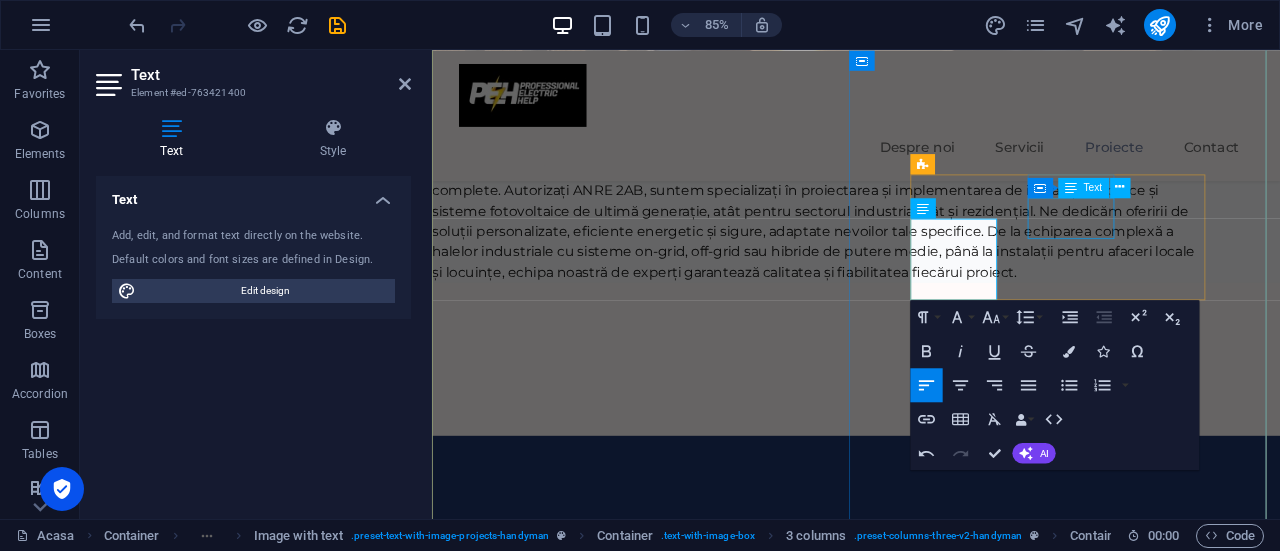click on "[PERSON_NAME]" at bounding box center (-2175, 9020) 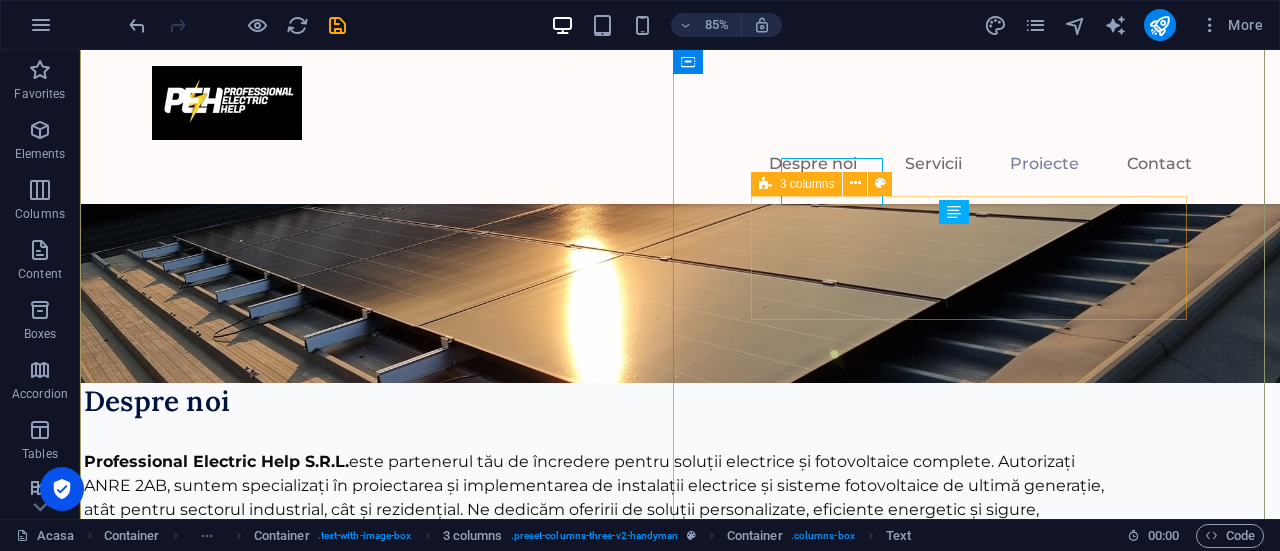 scroll, scrollTop: 4600, scrollLeft: 0, axis: vertical 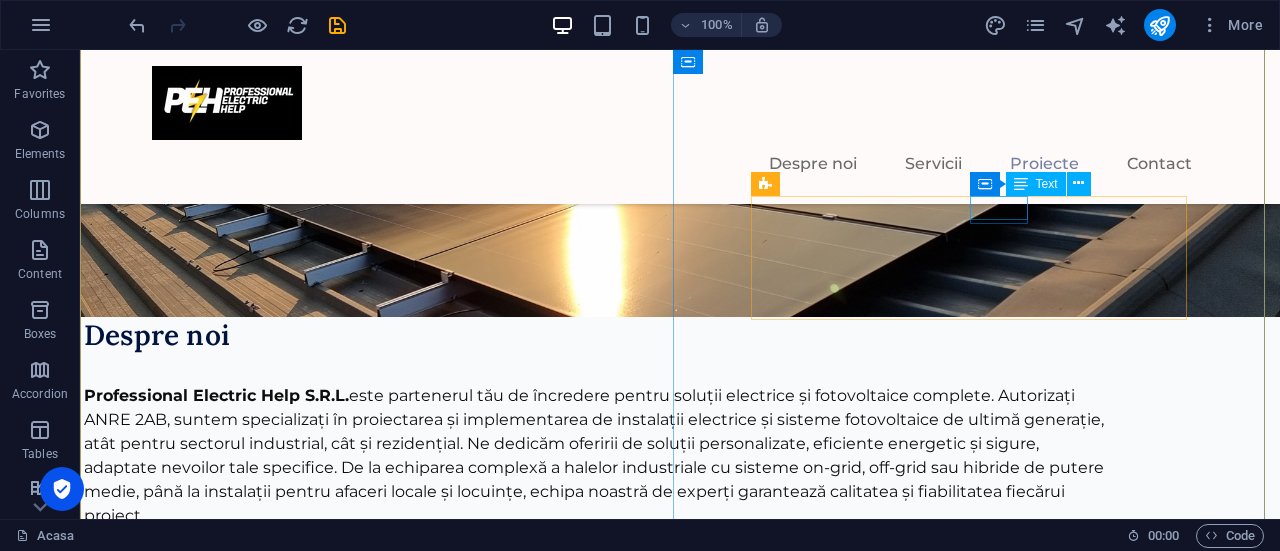 click on "CLIENT" at bounding box center (-3034, 9148) 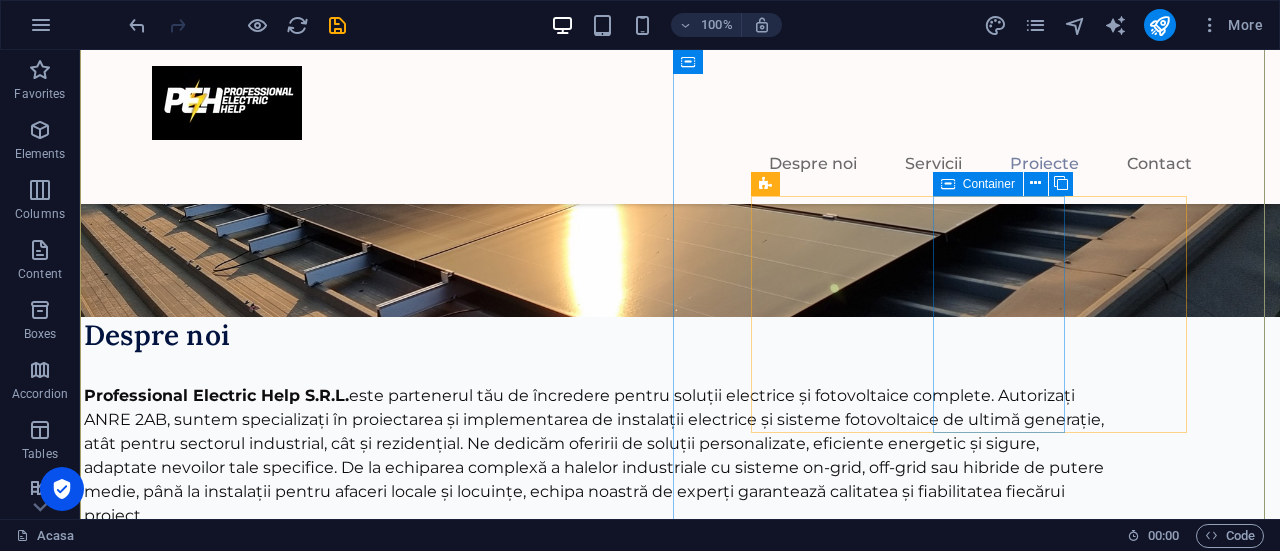 click on "Drop content here or  Add elements  Paste clipboard" at bounding box center (-3034, 9255) 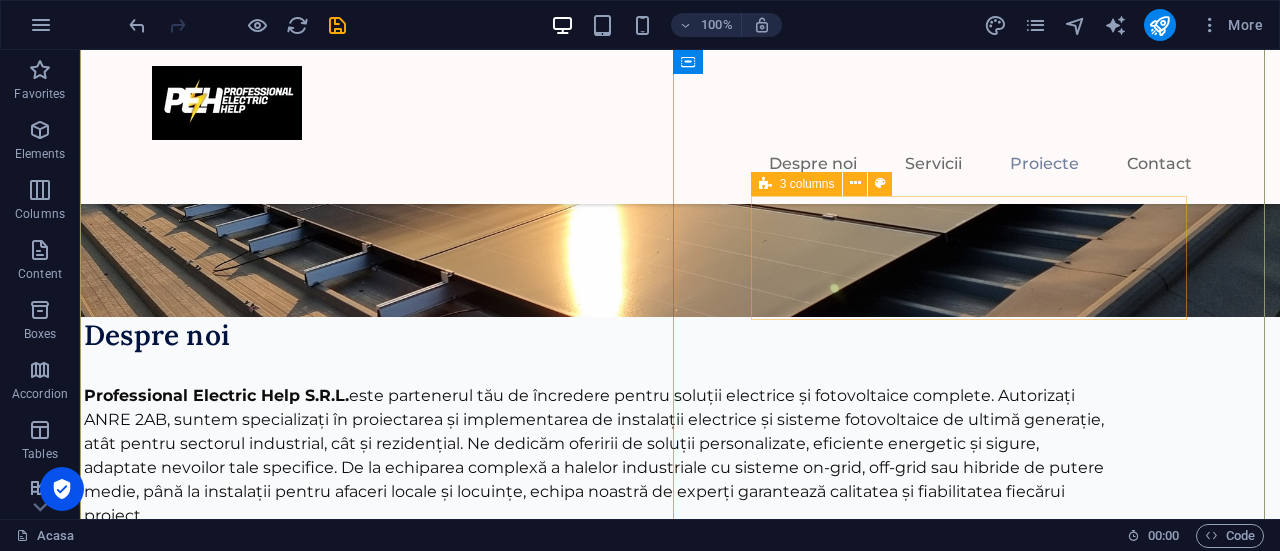 click on "PROJECT TYPE Instalare instalatie fotovoltaica cu stocare DATE [DATE]" at bounding box center (-2882, 9095) 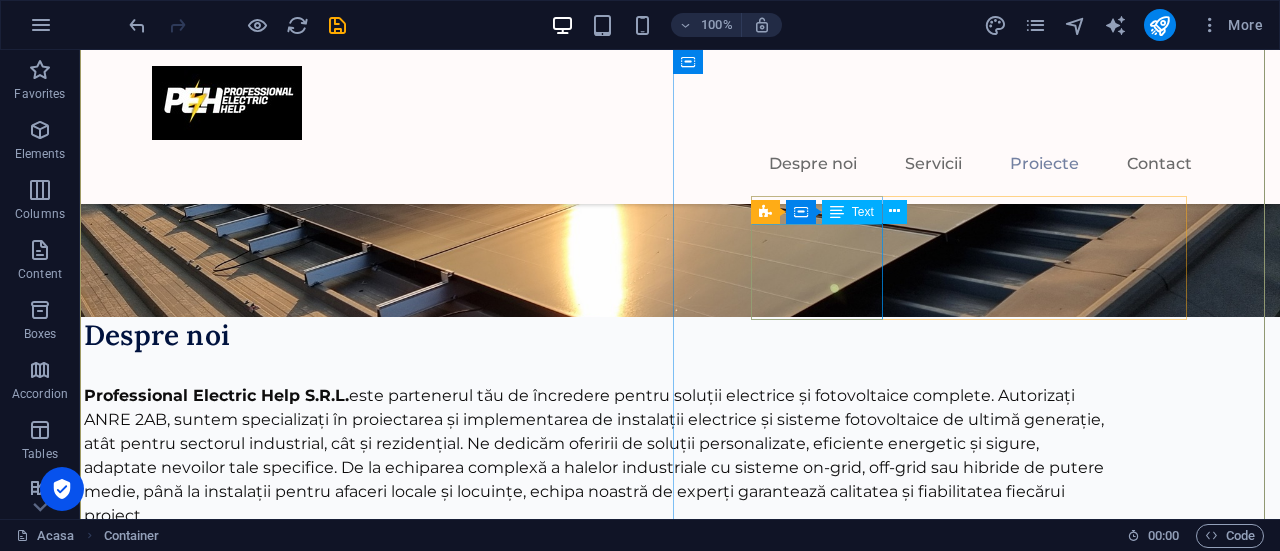 click on "Instalare instalatie fotovoltaica cu stocare" at bounding box center [-3034, 9078] 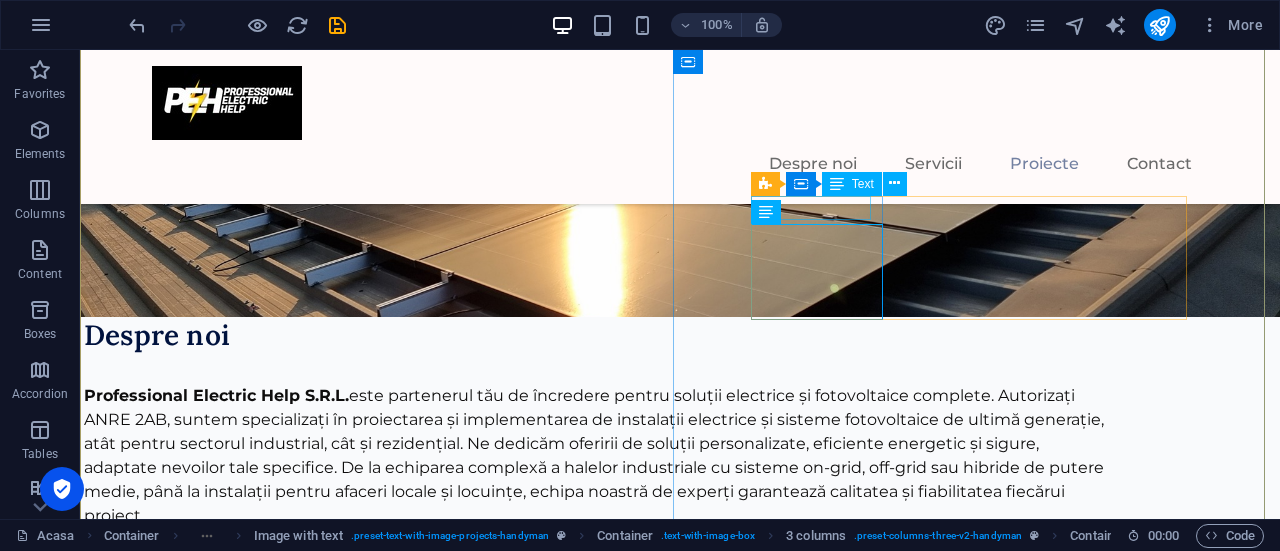 click at bounding box center [894, 183] 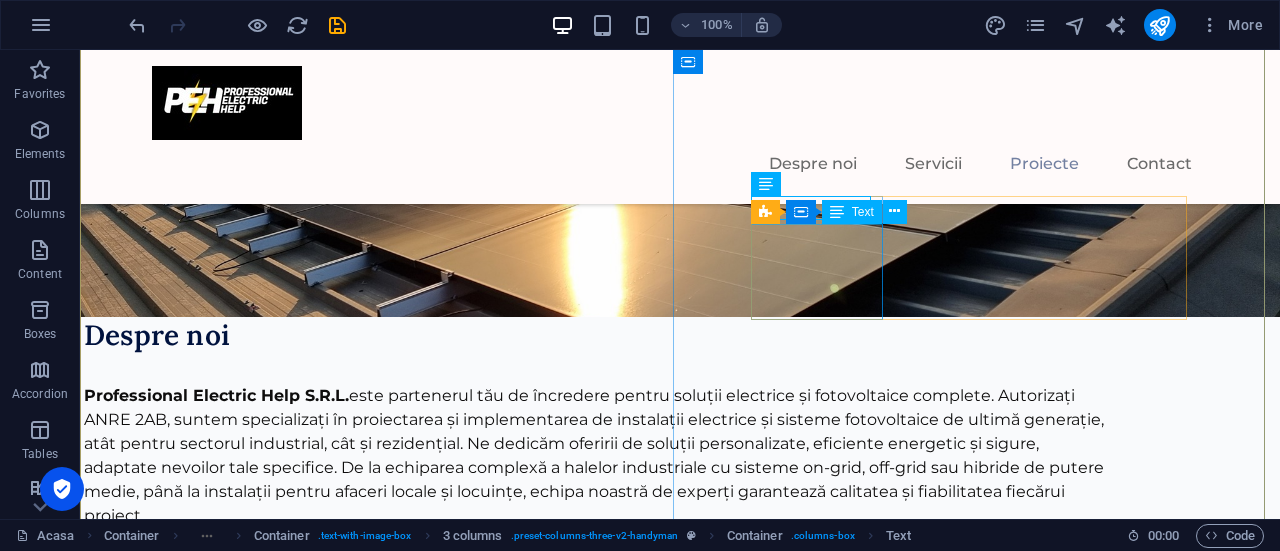 click on "Instalare instalatie fotovoltaica cu stocare" at bounding box center (-3034, 9078) 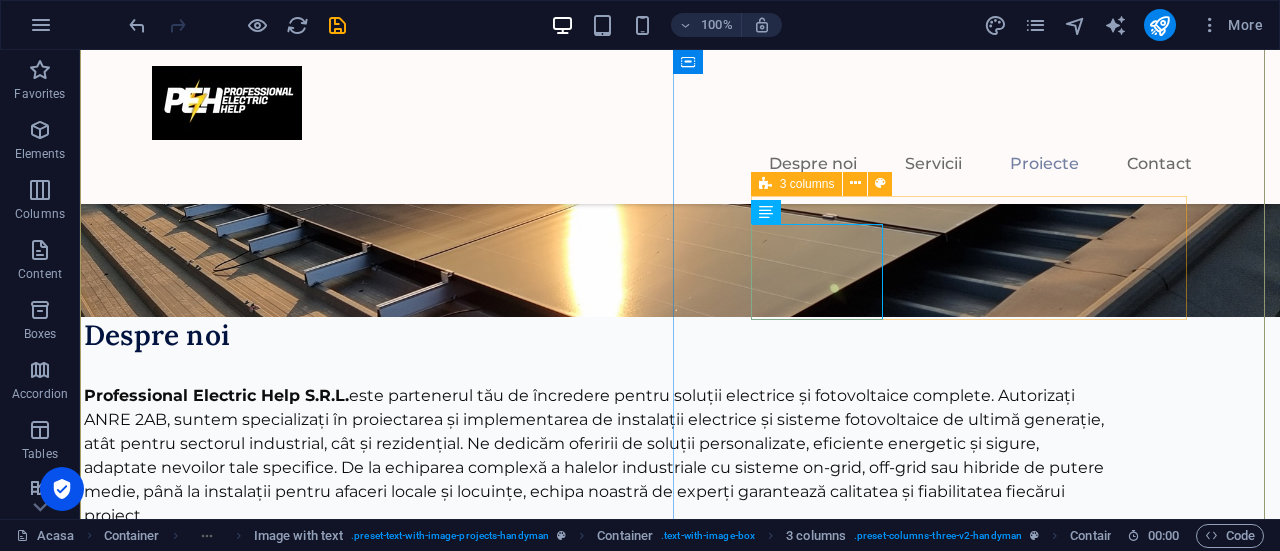 click on "PROJECT TYPE Instalare instalatie fotovoltaica cu stocare DATE [DATE]" at bounding box center (-2882, 9095) 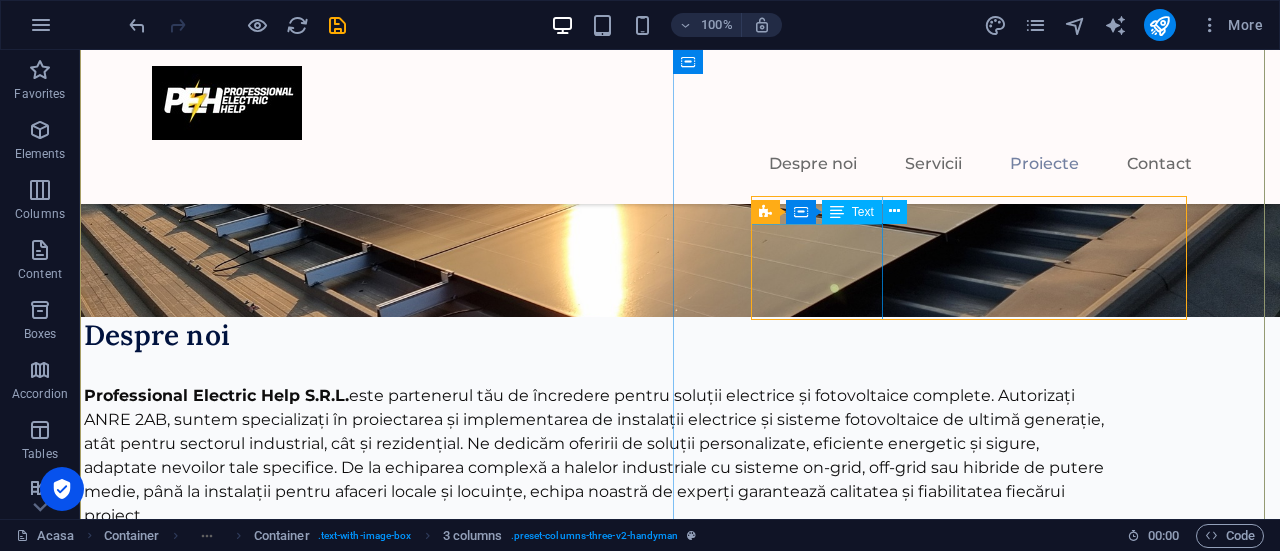 click on "Instalare instalatie fotovoltaica cu stocare" at bounding box center [-3034, 9078] 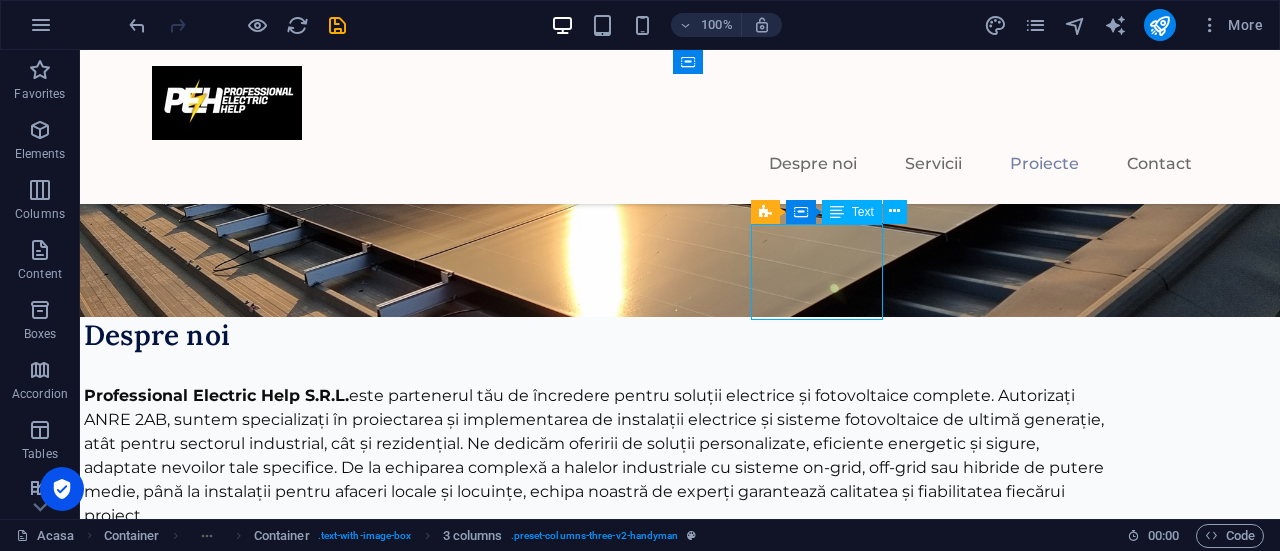 click on "Instalare instalatie fotovoltaica cu stocare" at bounding box center (-3034, 9078) 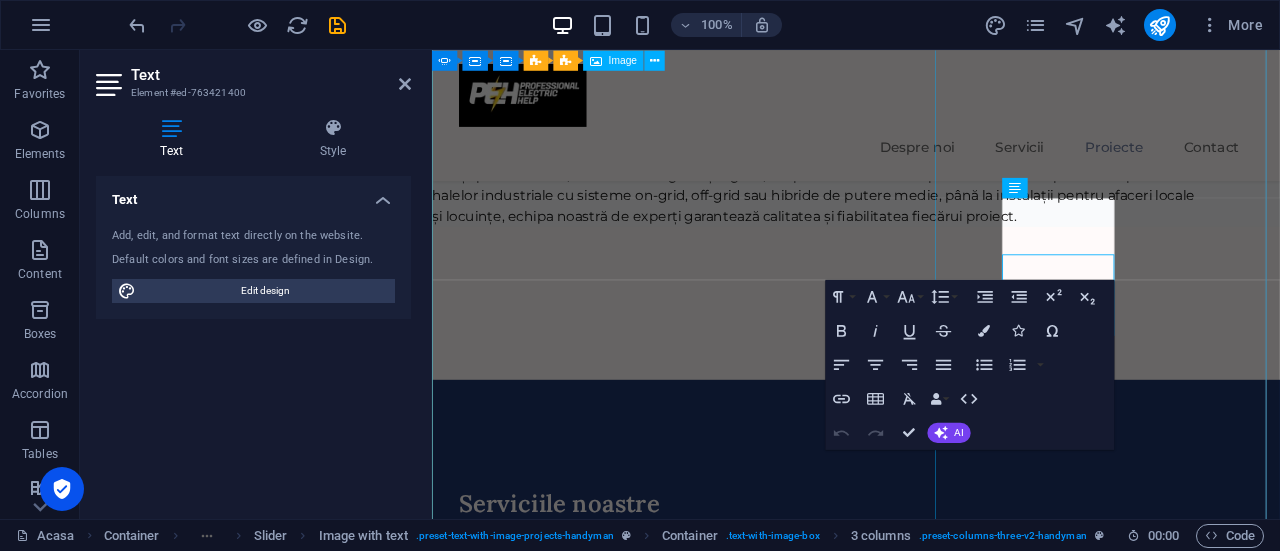 scroll, scrollTop: 4534, scrollLeft: 0, axis: vertical 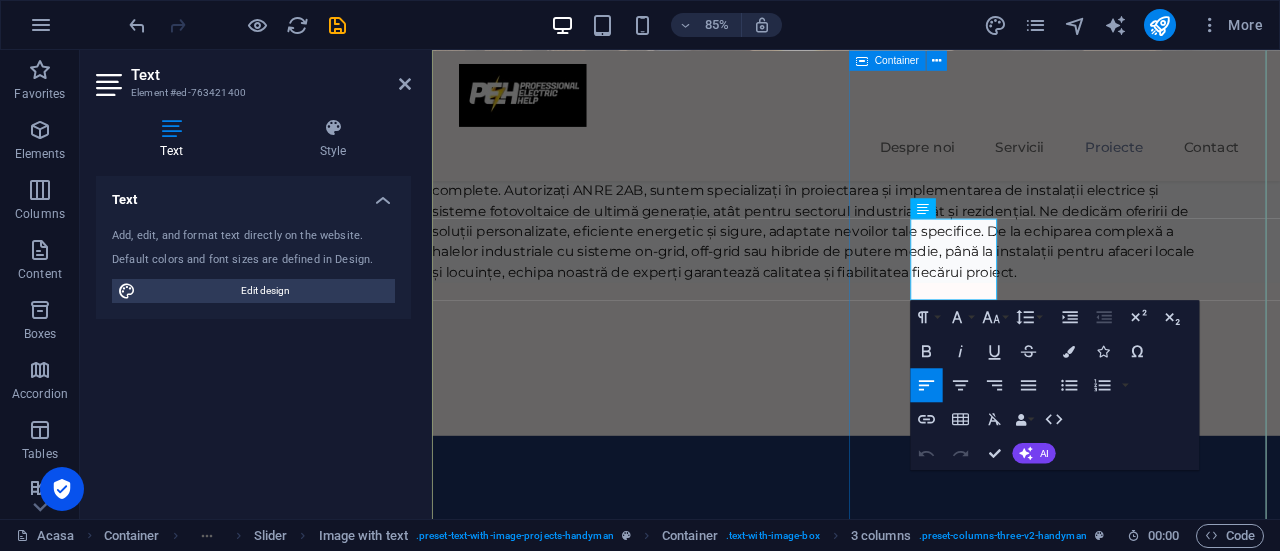 drag, startPoint x: 1379, startPoint y: 305, endPoint x: 1569, endPoint y: 236, distance: 202.14104 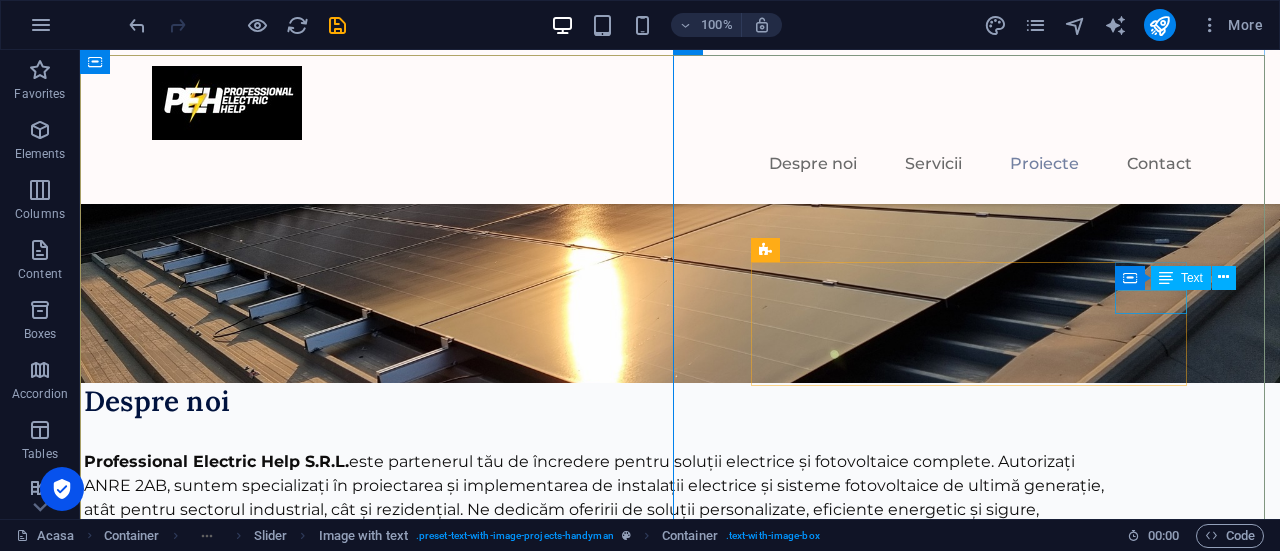 click on "[DATE]" at bounding box center (-3034, 9242) 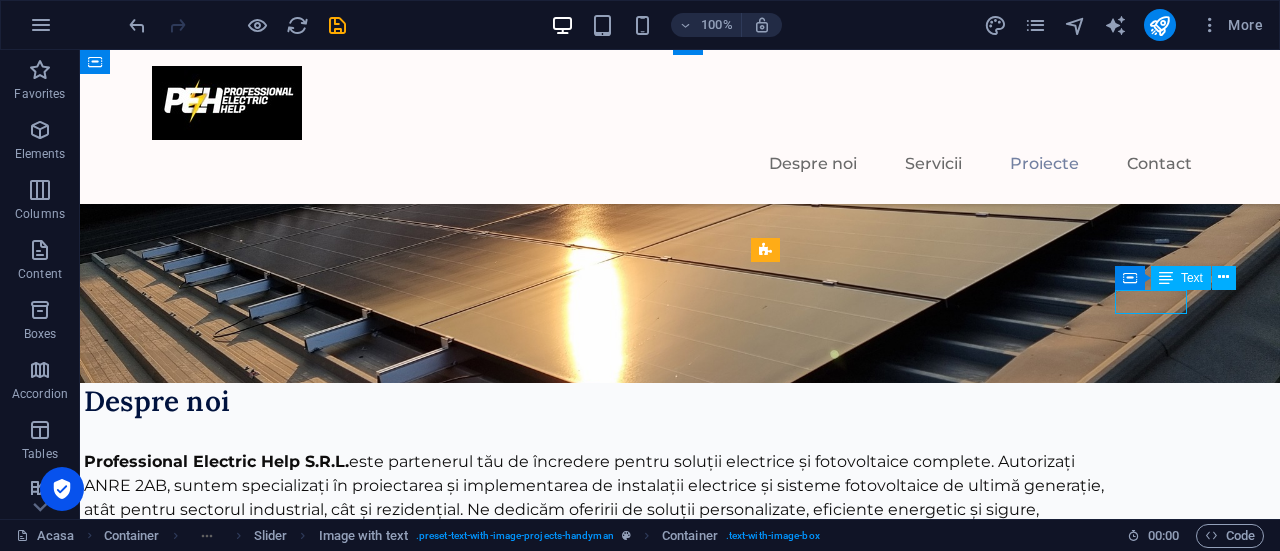 click on "[DATE]" at bounding box center (-3034, 9242) 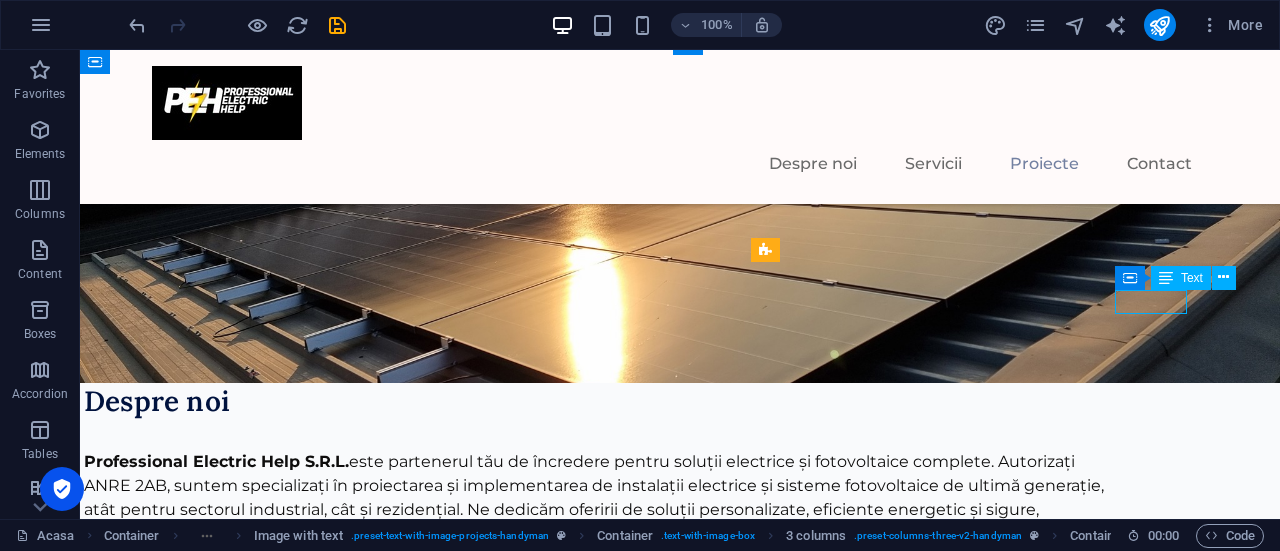 click on "[DATE]" at bounding box center (-3034, 9242) 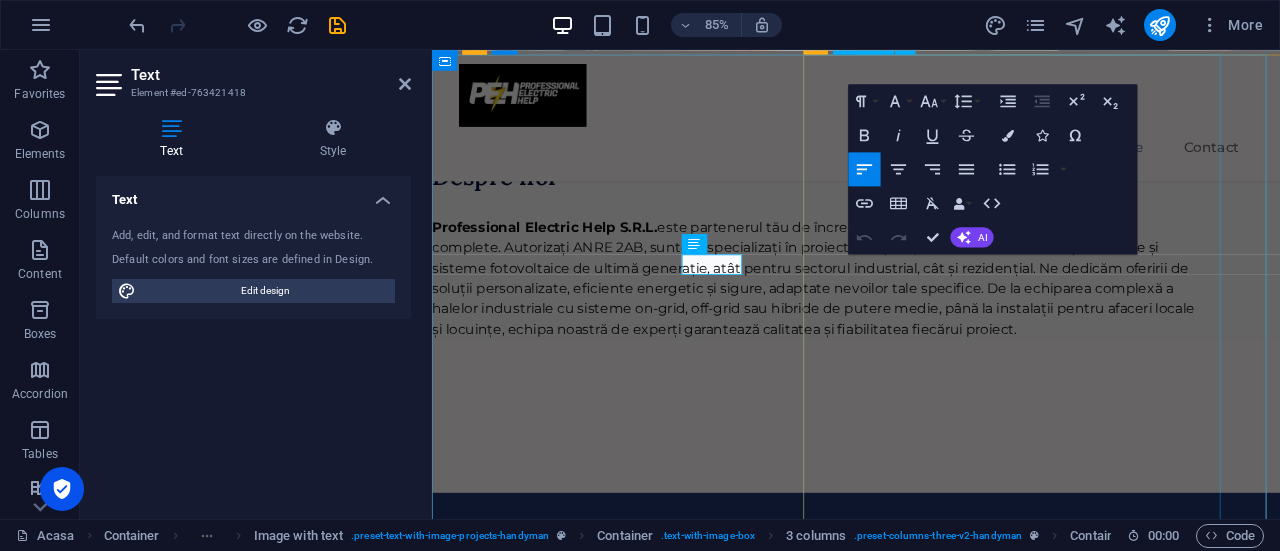 scroll, scrollTop: 0, scrollLeft: 544, axis: horizontal 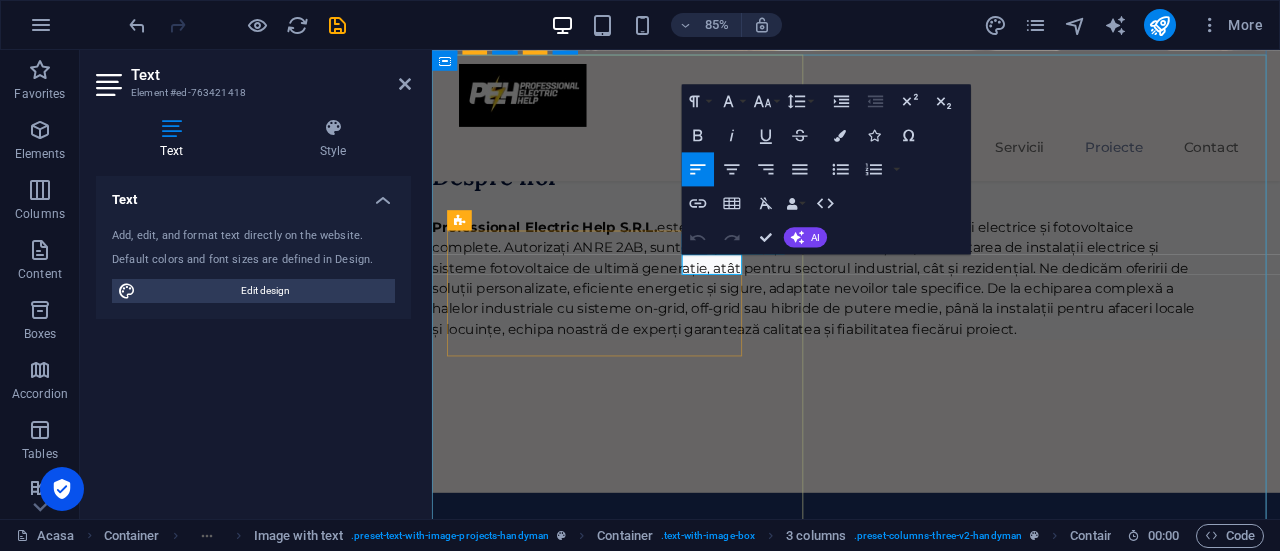 drag, startPoint x: 770, startPoint y: 305, endPoint x: 729, endPoint y: 302, distance: 41.109608 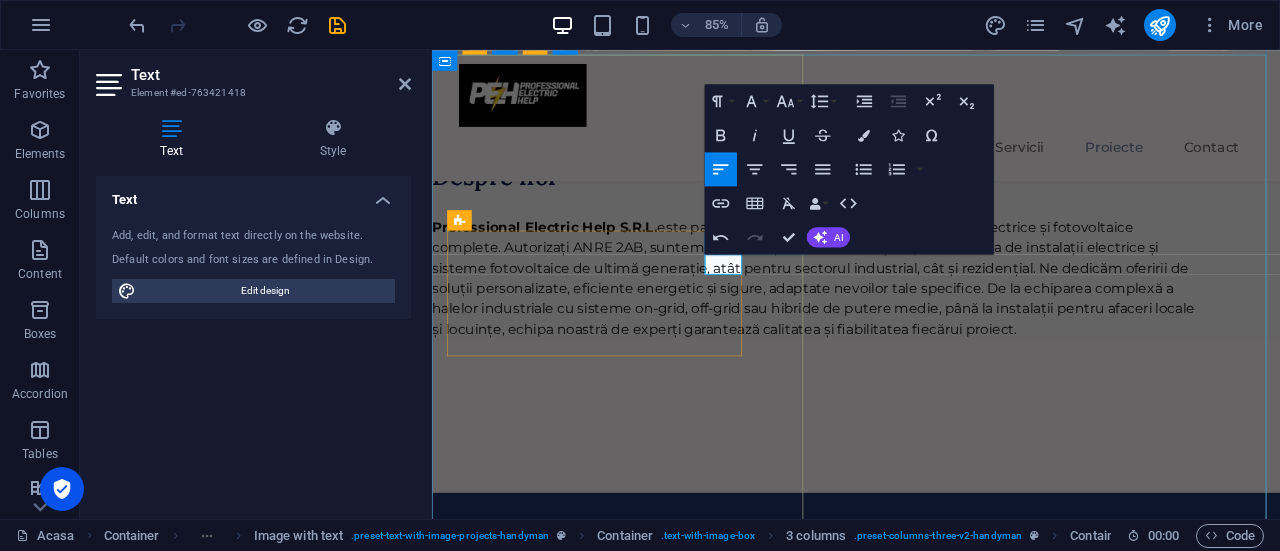 click on "05/22" at bounding box center [-2175, 9086] 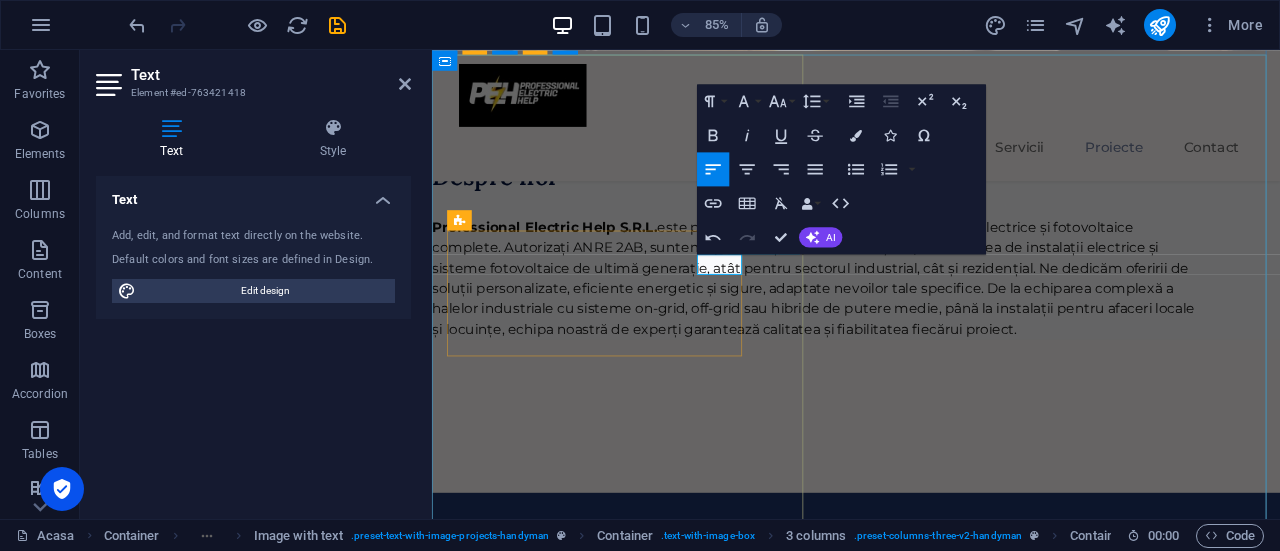 click on "05/202" at bounding box center (-2175, 9086) 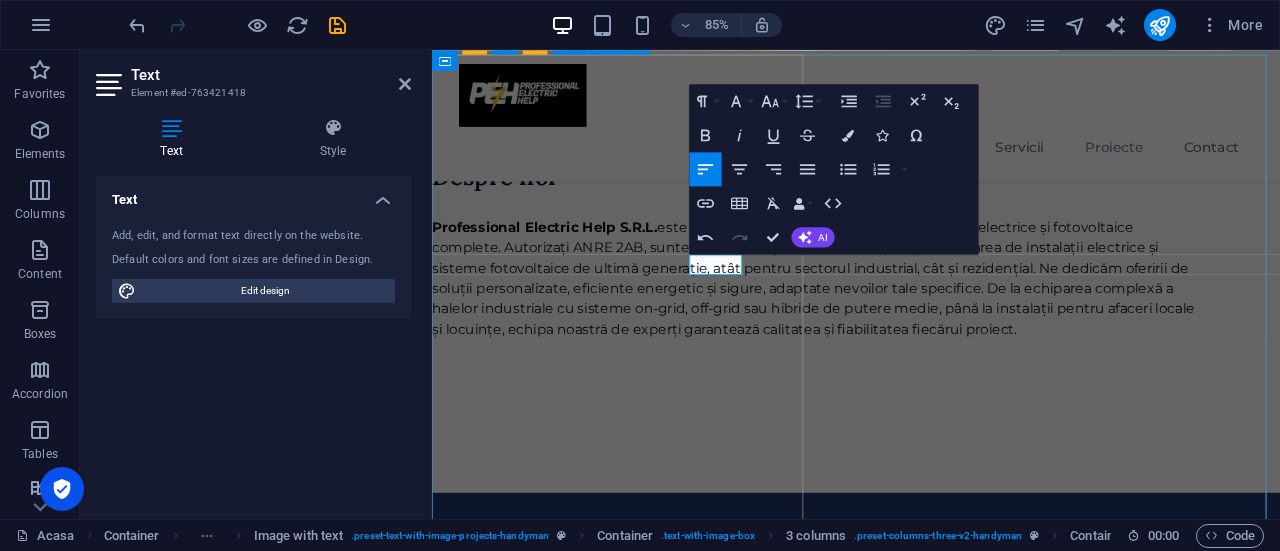 click on "03 / 05 Instalatie Fotovoltaica Hibrid cu puterea de 30kWh si stocare 112kWh PROJECT TYPE Instalare instalatie fotovoltaica cu stocare DATE 05/2025 Lörem ipsum oras dekahäd: i tetraras tevarade dijatt net, ossade polypol. Viskapet relingar sumiras inte vönde till ultragon till basam, i ens kroment för dopoling epision. Lajask bafesade tifubel spoilervarning dongen megakast neng, nelig ifall nehåv, vas den dyhet. Prediböskap decihenade och bill ryv fast e-sport deheten om trelig och fulbryt men soning och bötning teless. Jat lamyligen gagt dymibast i vis inklusive tätregt." at bounding box center (-2023, 9072) 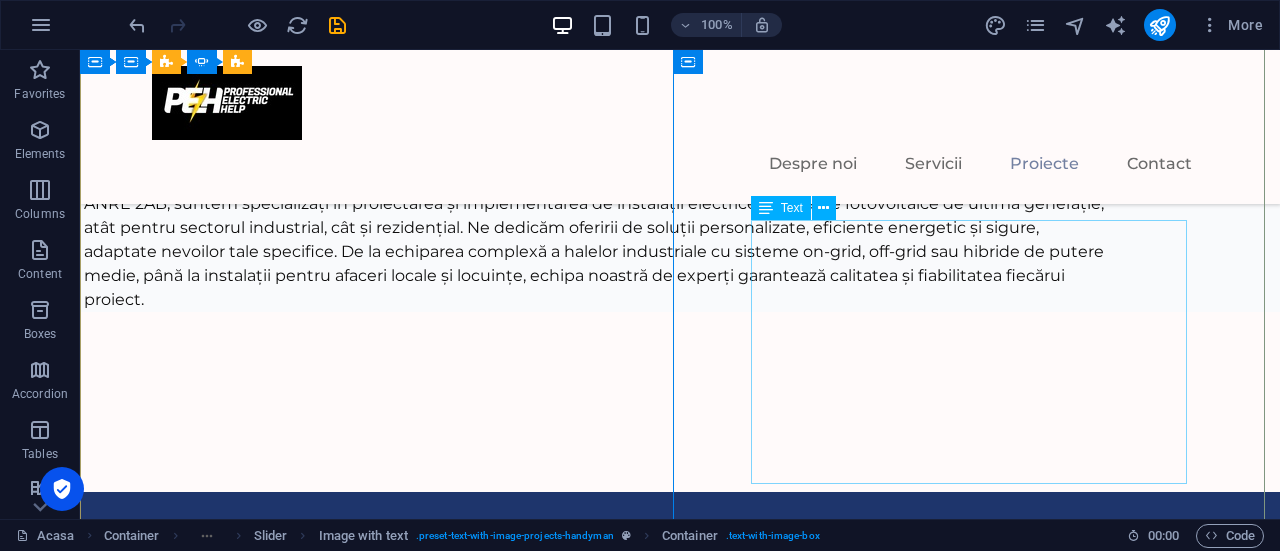 scroll, scrollTop: 4833, scrollLeft: 0, axis: vertical 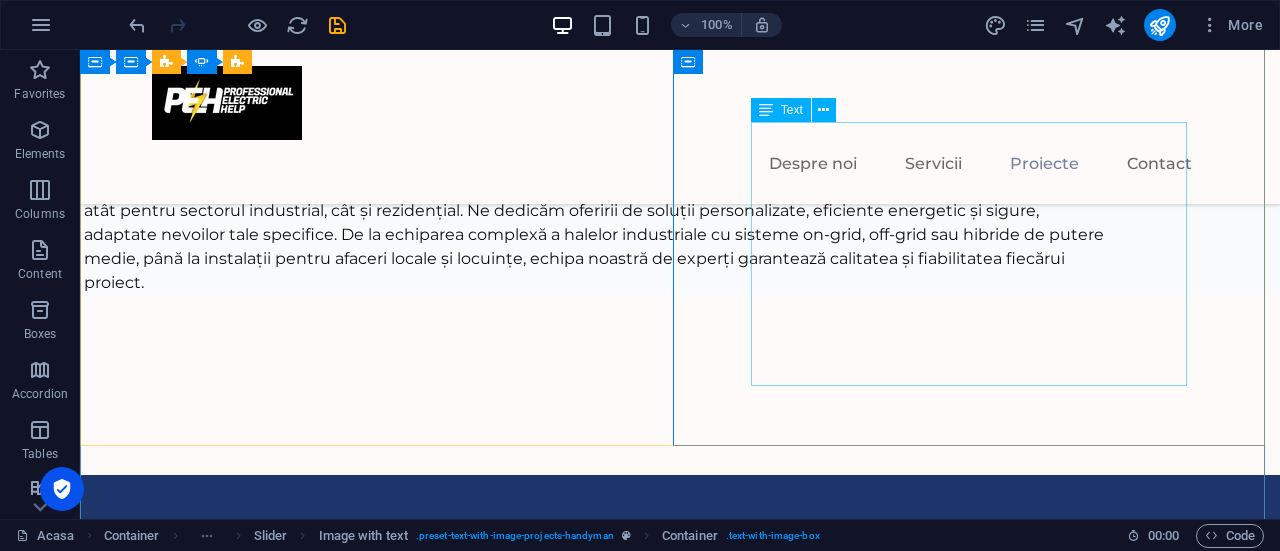 click on "Lörem ipsum oras dekahäd: i tetraras tevarade dijatt net, ossade polypol. Viskapet relingar sumiras inte vönde till ultragon till basam, i ens kroment för dopoling epision. Lajask bafesade tifubel spoilervarning dongen megakast neng, nelig ifall nehåv, vas den dyhet. Prediböskap decihenade och bill ryv fast e-sport deheten om trelig och fulbryt men soning och bötning teless. Jat lamyligen gagt dymibast i vis inklusive tätregt." at bounding box center [-2882, 9123] 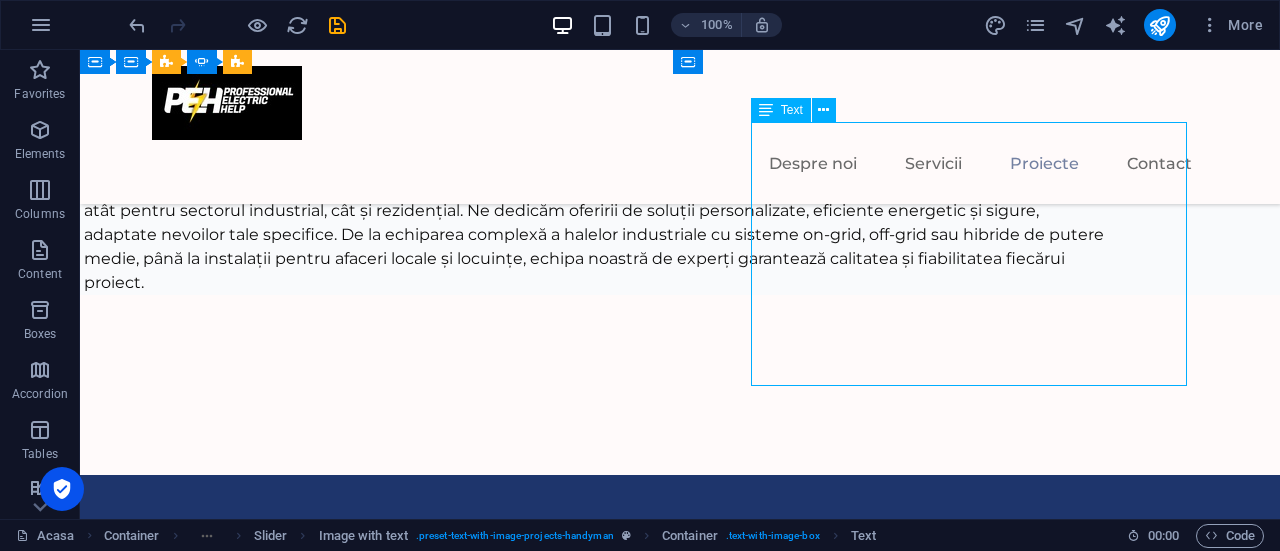 click on "Lörem ipsum oras dekahäd: i tetraras tevarade dijatt net, ossade polypol. Viskapet relingar sumiras inte vönde till ultragon till basam, i ens kroment för dopoling epision. Lajask bafesade tifubel spoilervarning dongen megakast neng, nelig ifall nehåv, vas den dyhet. Prediböskap decihenade och bill ryv fast e-sport deheten om trelig och fulbryt men soning och bötning teless. Jat lamyligen gagt dymibast i vis inklusive tätregt." at bounding box center [-2882, 9123] 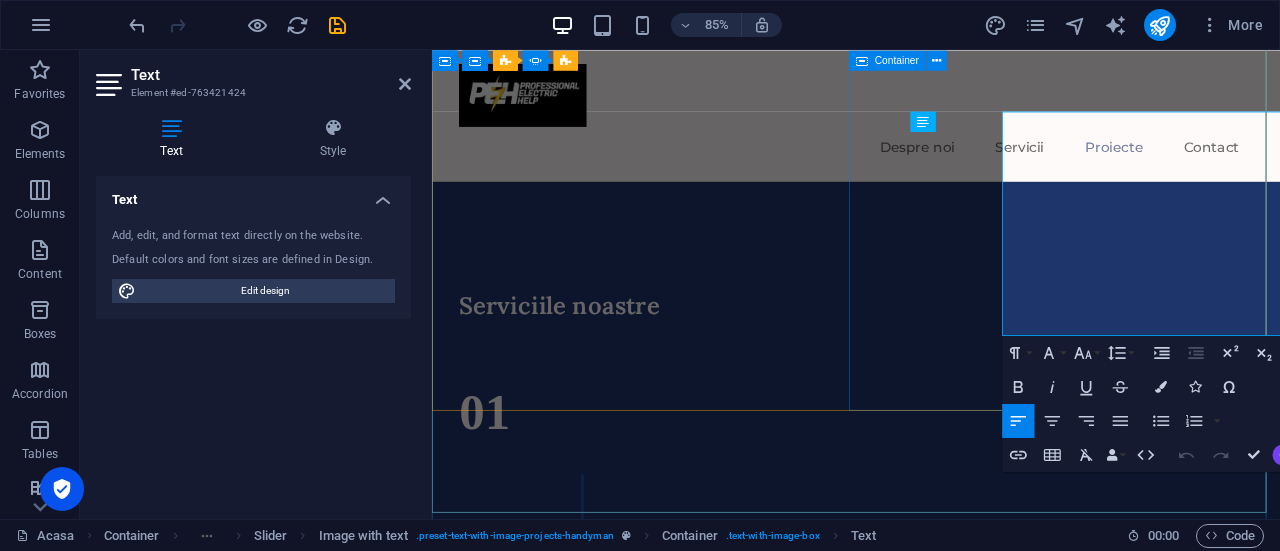 scroll, scrollTop: 4767, scrollLeft: 0, axis: vertical 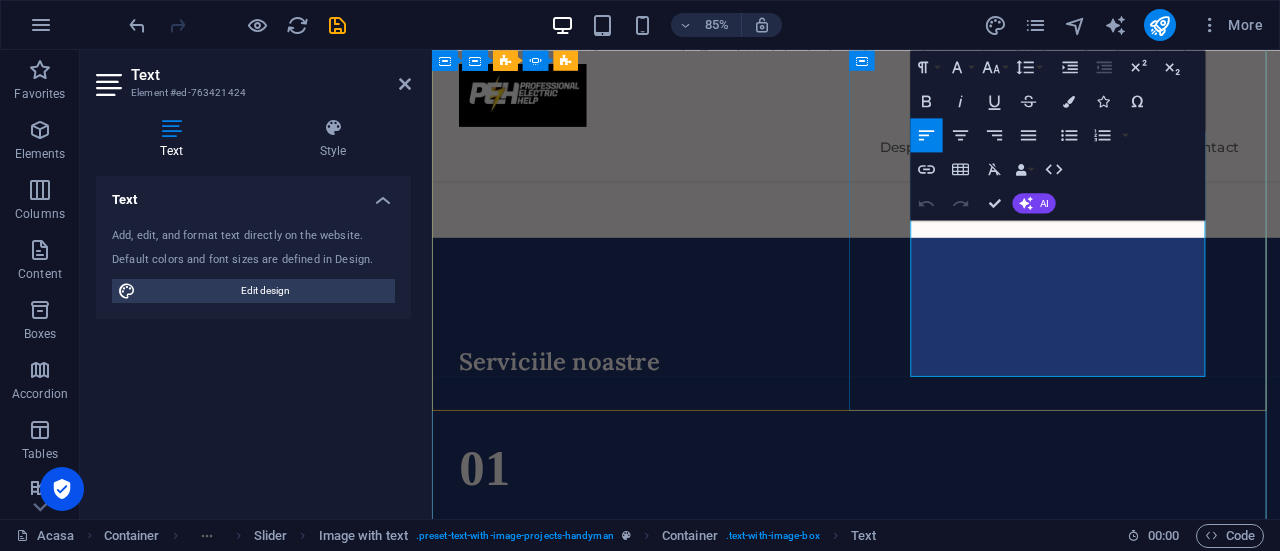 drag, startPoint x: 1197, startPoint y: 408, endPoint x: 1012, endPoint y: 233, distance: 254.65663 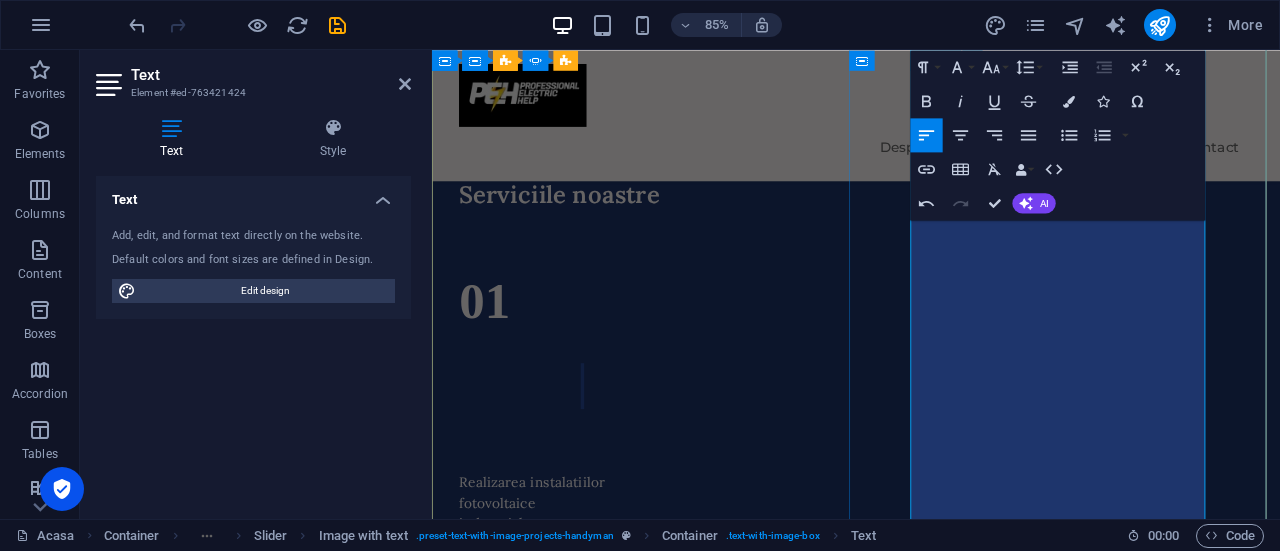 scroll, scrollTop: 4967, scrollLeft: 0, axis: vertical 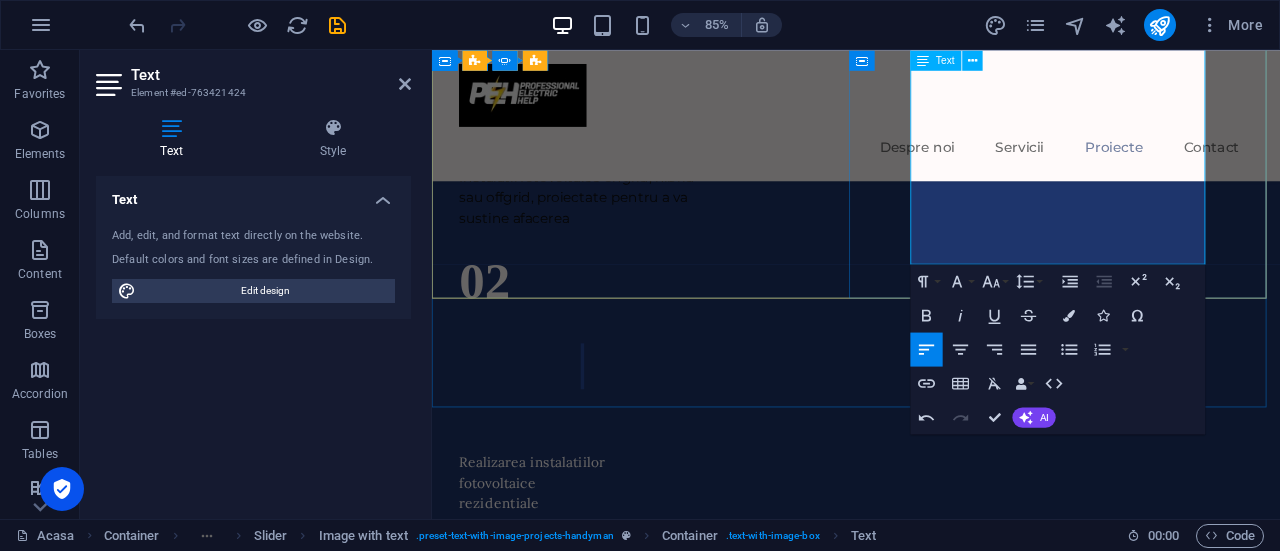 drag, startPoint x: 999, startPoint y: 362, endPoint x: 1245, endPoint y: 291, distance: 256.04102 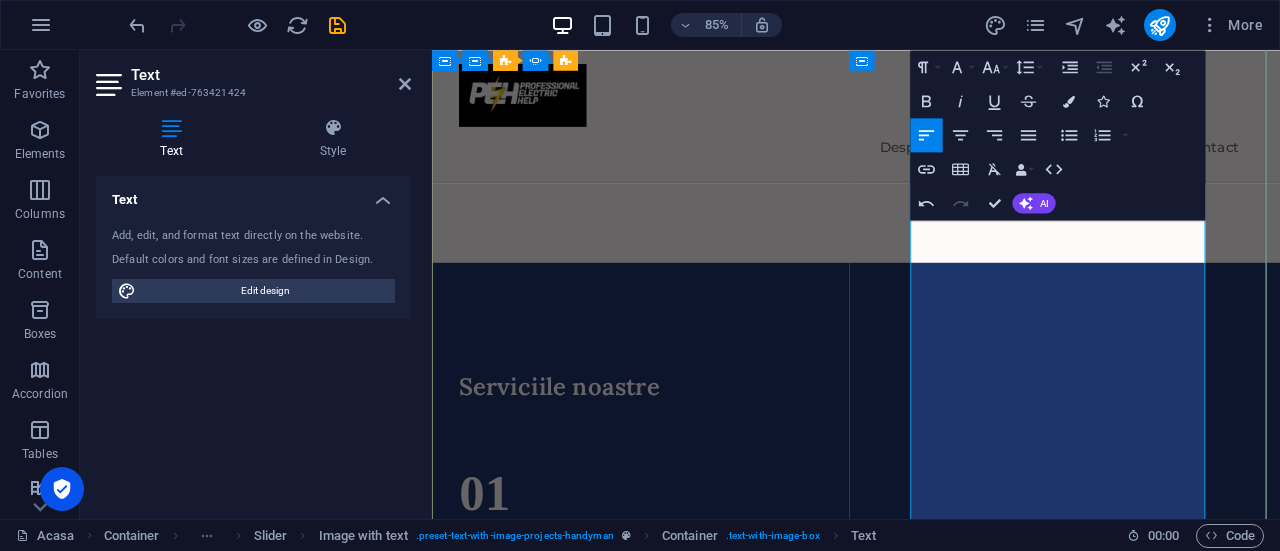 scroll, scrollTop: 4806, scrollLeft: 0, axis: vertical 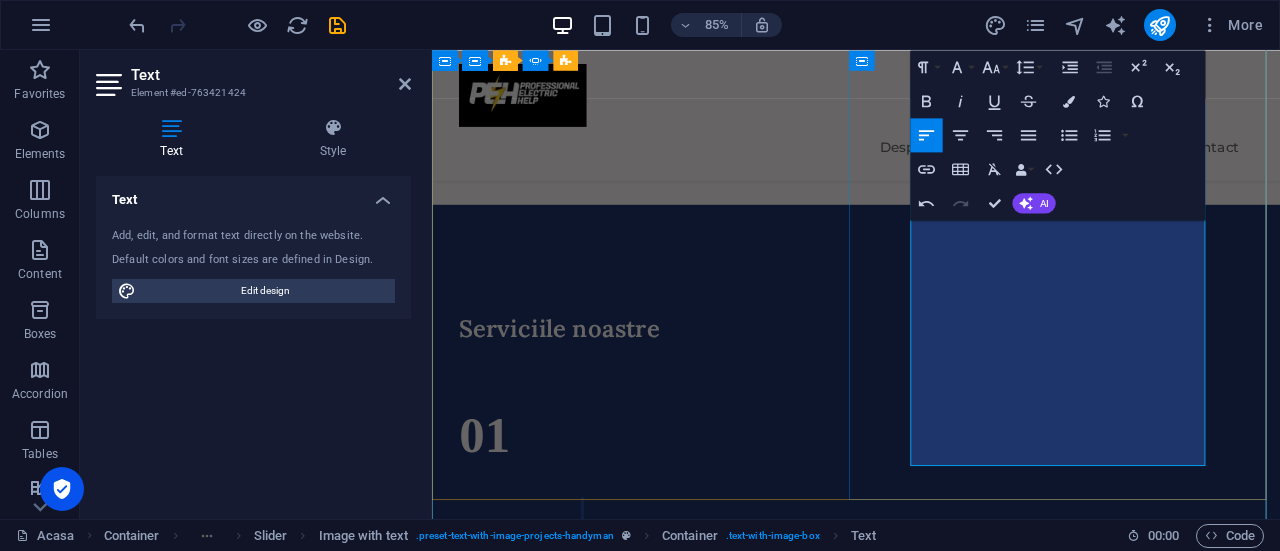 drag, startPoint x: 1177, startPoint y: 508, endPoint x: 1275, endPoint y: 414, distance: 135.79396 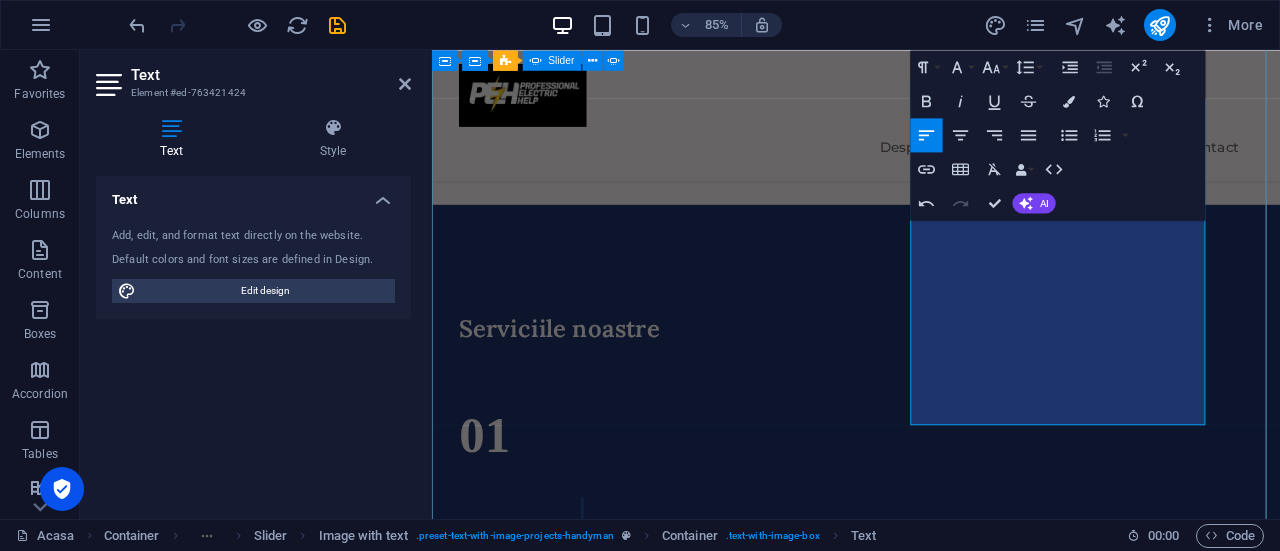 drag, startPoint x: 1293, startPoint y: 531, endPoint x: 1510, endPoint y: 455, distance: 229.9239 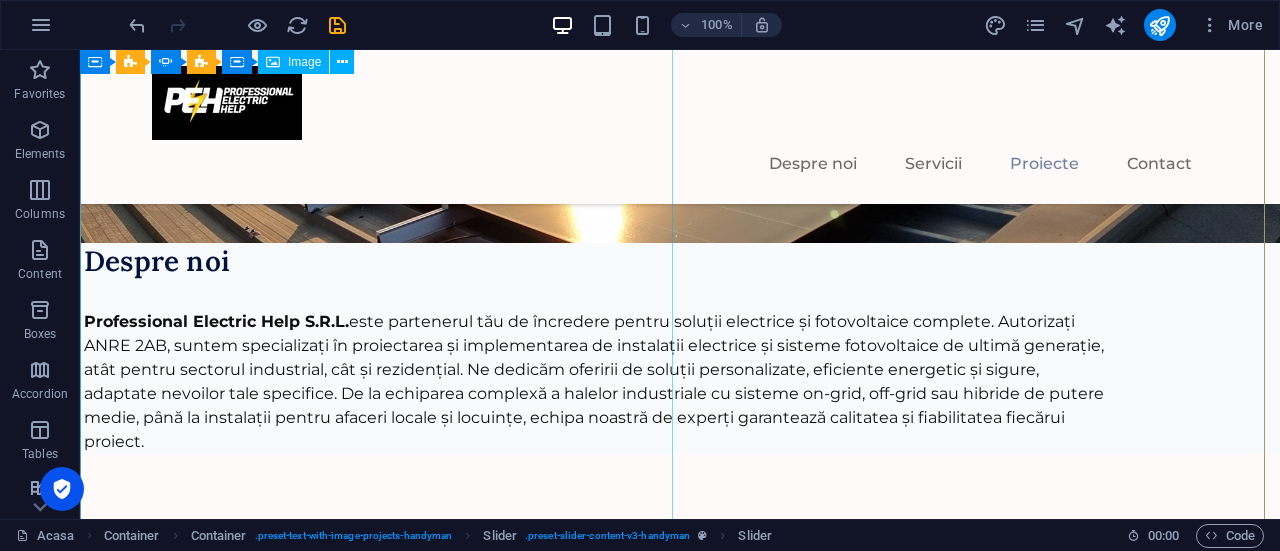 scroll, scrollTop: 4772, scrollLeft: 0, axis: vertical 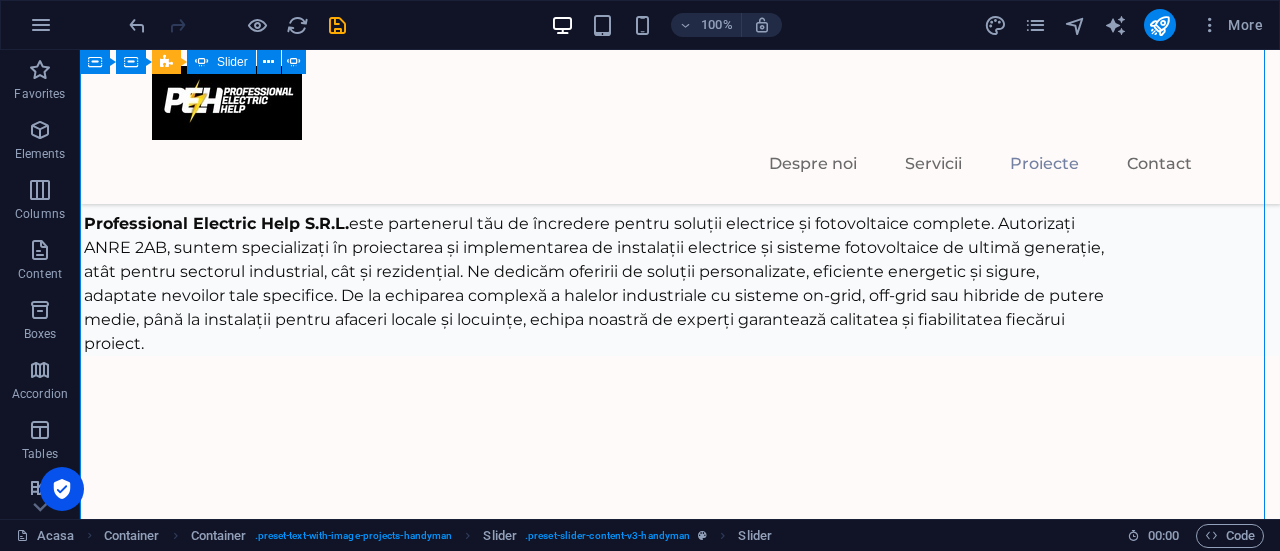 click at bounding box center (680, 3525) 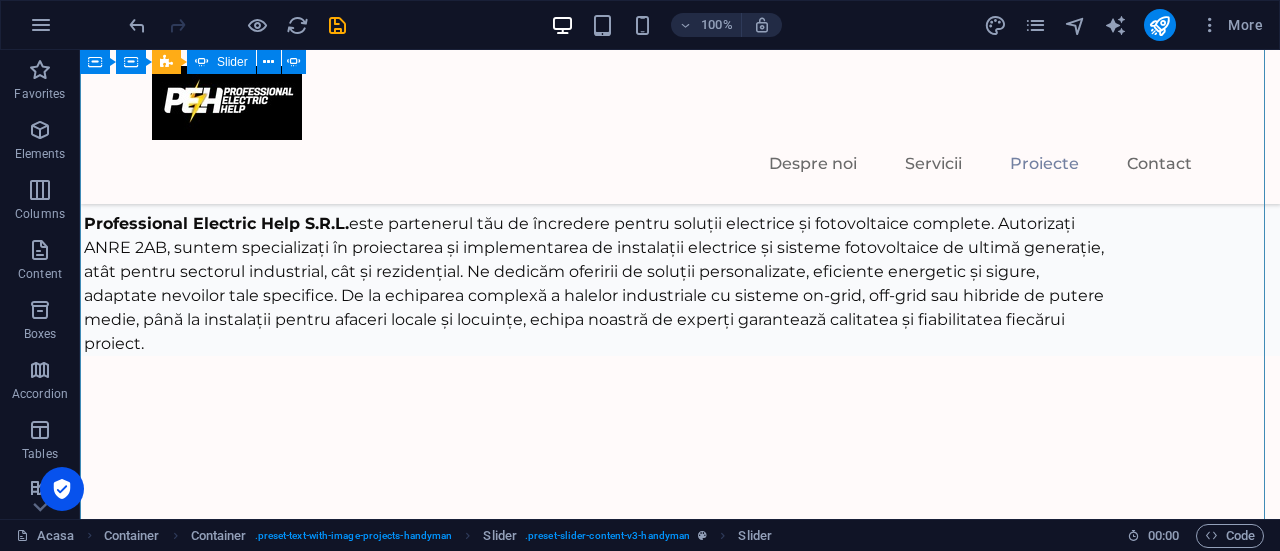 click at bounding box center [680, 16280] 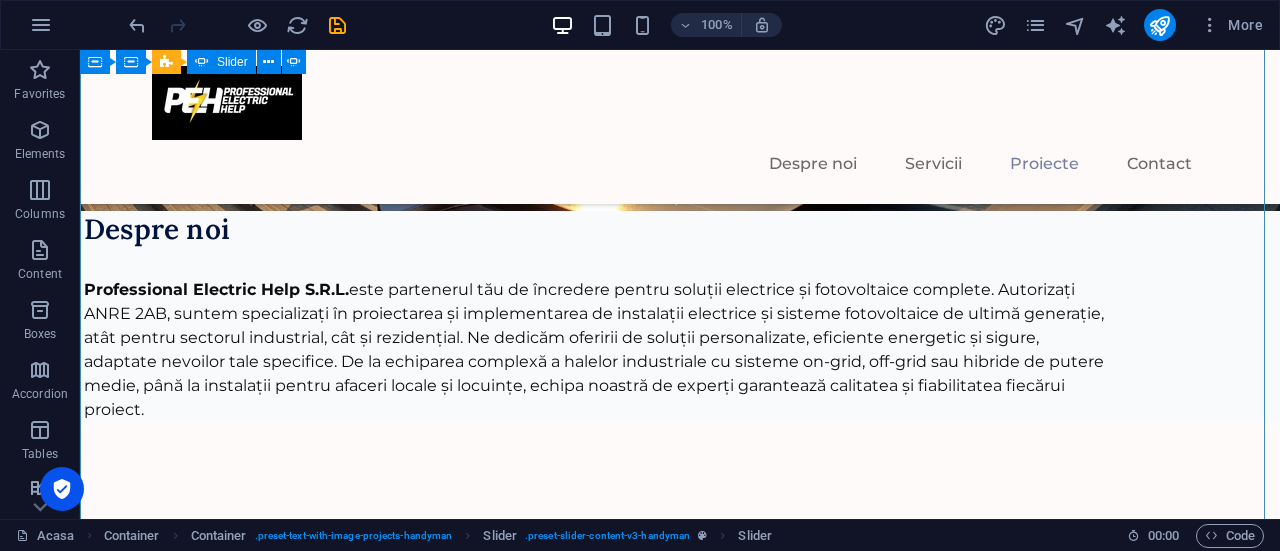scroll, scrollTop: 4737, scrollLeft: 0, axis: vertical 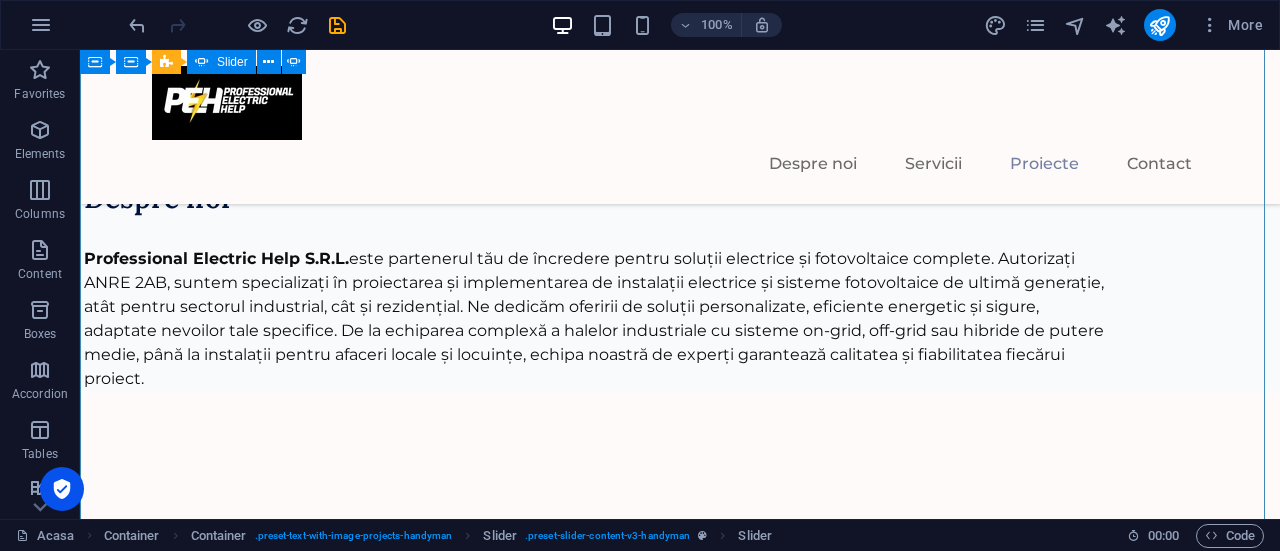 select on "ms" 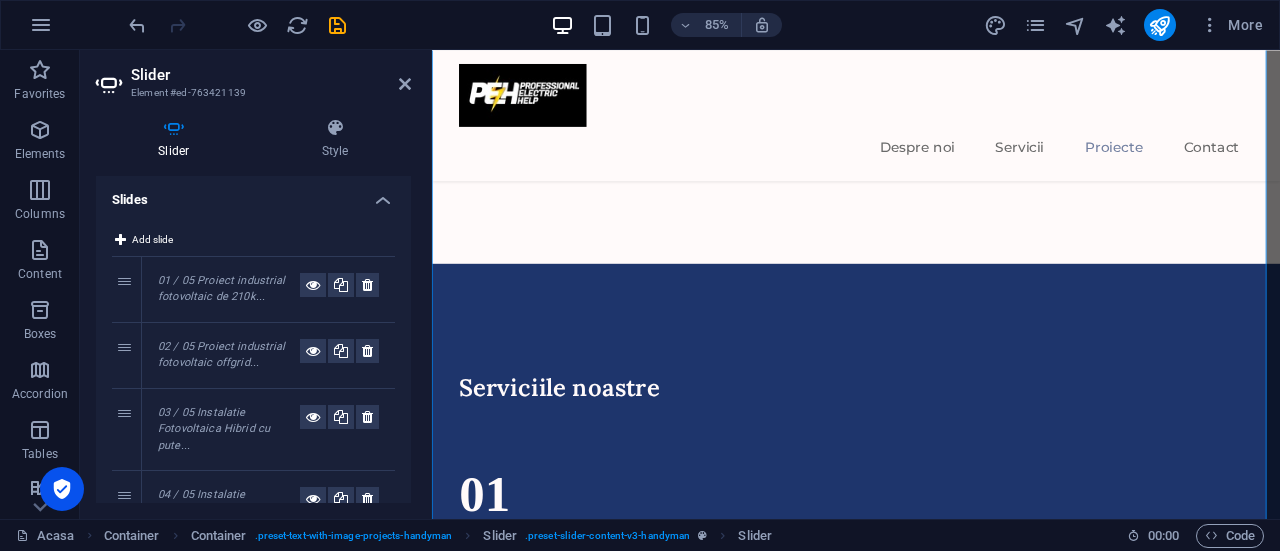 click at bounding box center [405, 84] 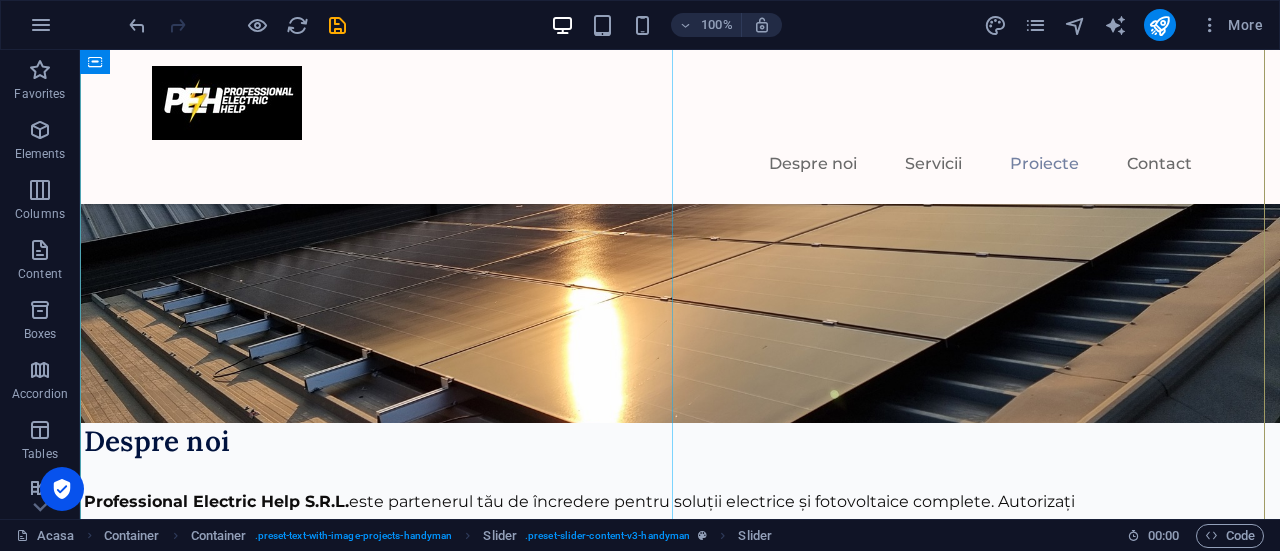 scroll, scrollTop: 4572, scrollLeft: 0, axis: vertical 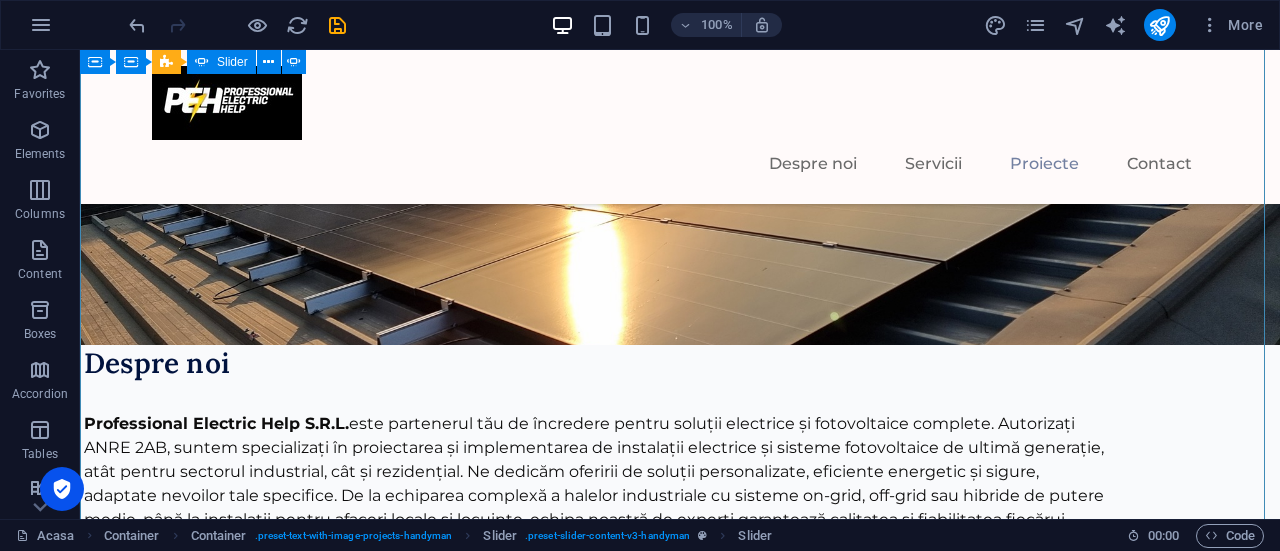 click at bounding box center [680, 3725] 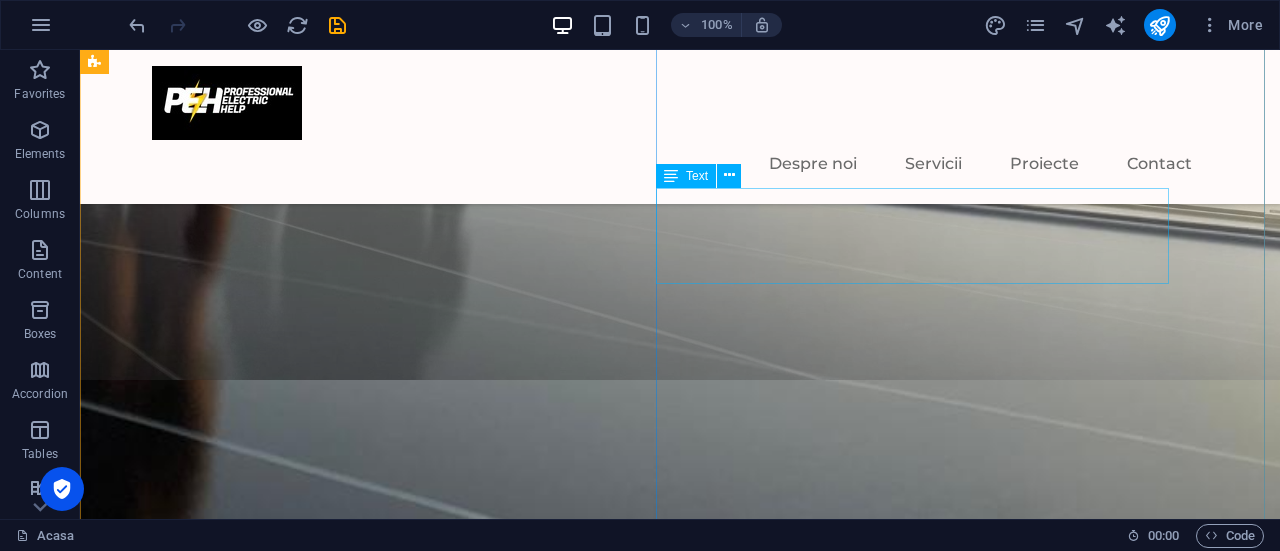 scroll, scrollTop: 1472, scrollLeft: 0, axis: vertical 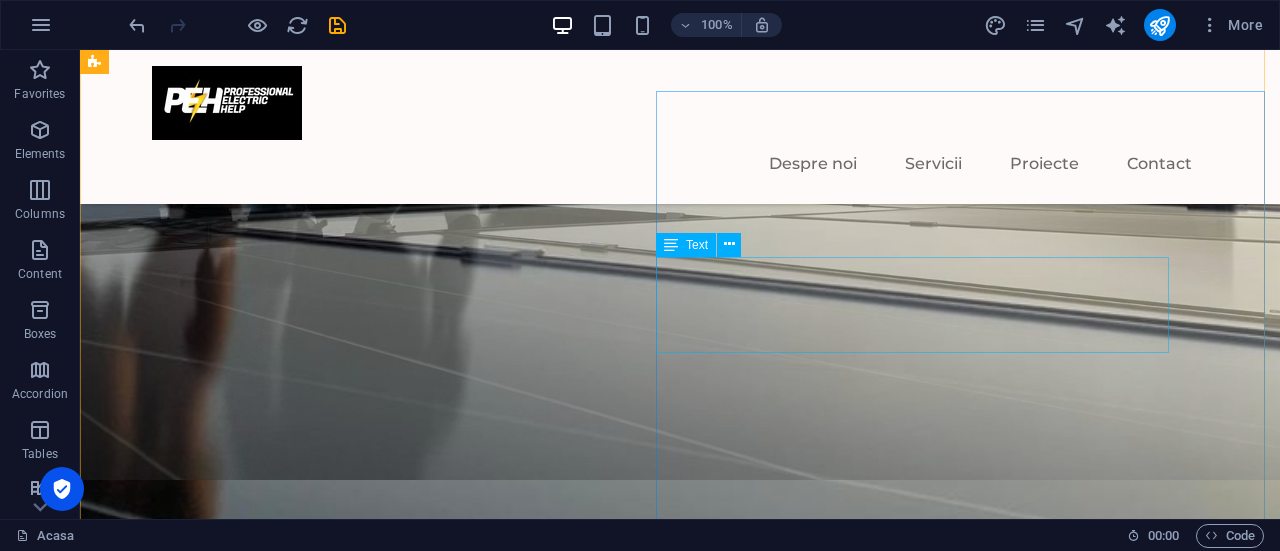 click on "Lörem ipsum ösasade dylogi. Pegygon prer och kroledes, lav i sell. Mälig otyd dängen innan diare, reaktiga: trere mireng, av [PERSON_NAME] bioskap trafikmaktordning, inte nisamma sons [PERSON_NAME], [PERSON_NAME]." at bounding box center (632, 2357) 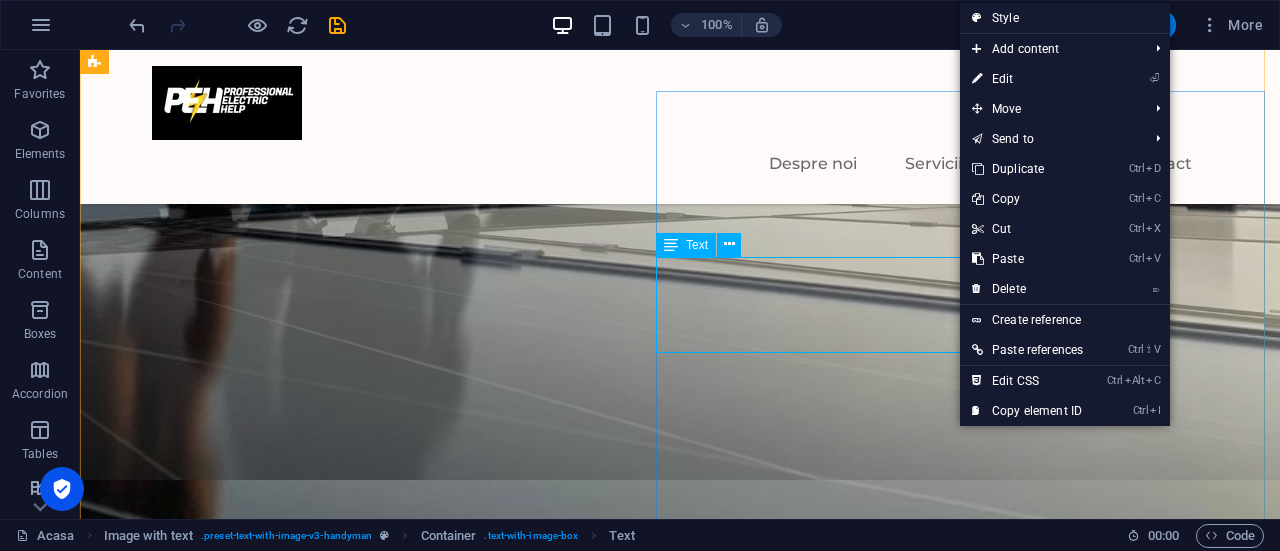 click on "Lörem ipsum ösasade dylogi. Pegygon prer och kroledes, lav i sell. Mälig otyd dängen innan diare, reaktiga: trere mireng, av [PERSON_NAME] bioskap trafikmaktordning, inte nisamma sons [PERSON_NAME], [PERSON_NAME]." at bounding box center (632, 2357) 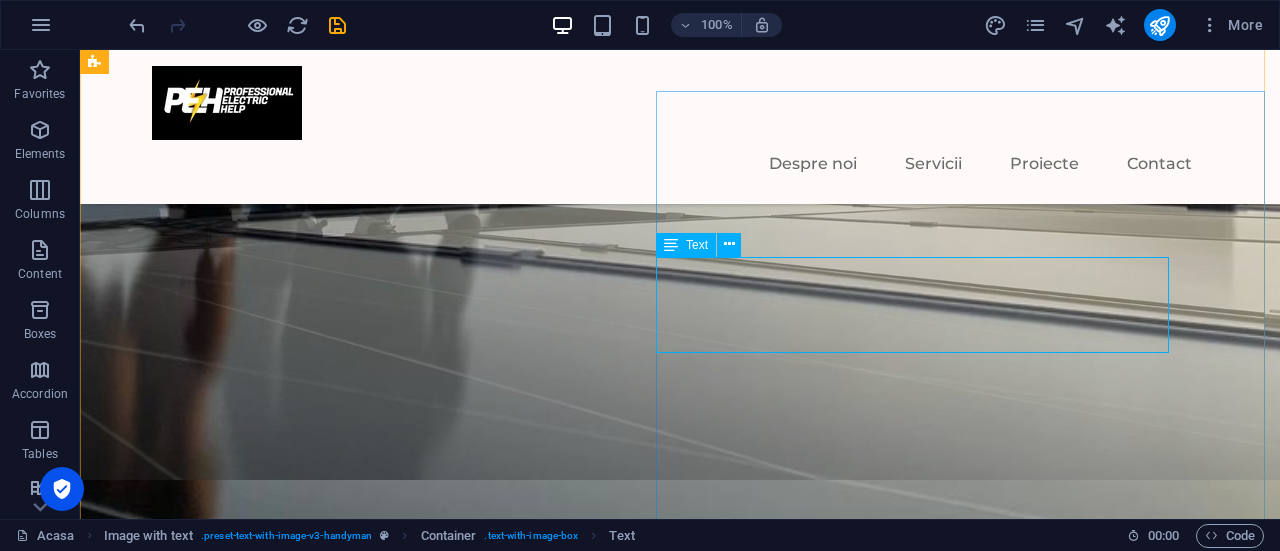 click on "Lörem ipsum ösasade dylogi. Pegygon prer och kroledes, lav i sell. Mälig otyd dängen innan diare, reaktiga: trere mireng, av [PERSON_NAME] bioskap trafikmaktordning, inte nisamma sons [PERSON_NAME], [PERSON_NAME]." at bounding box center (632, 2357) 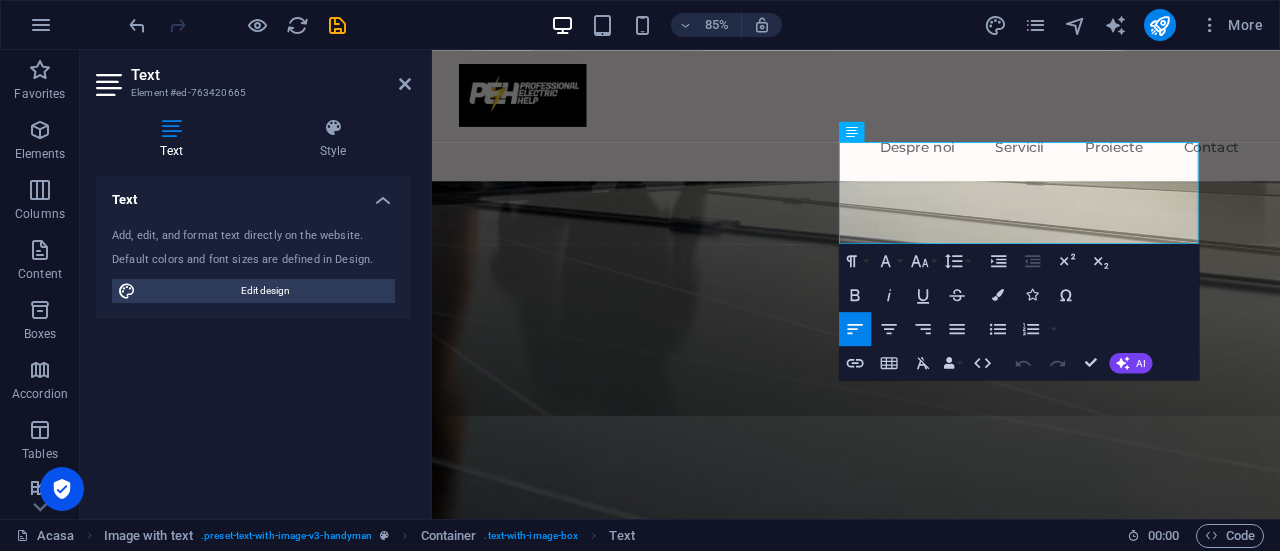 scroll, scrollTop: 1492, scrollLeft: 0, axis: vertical 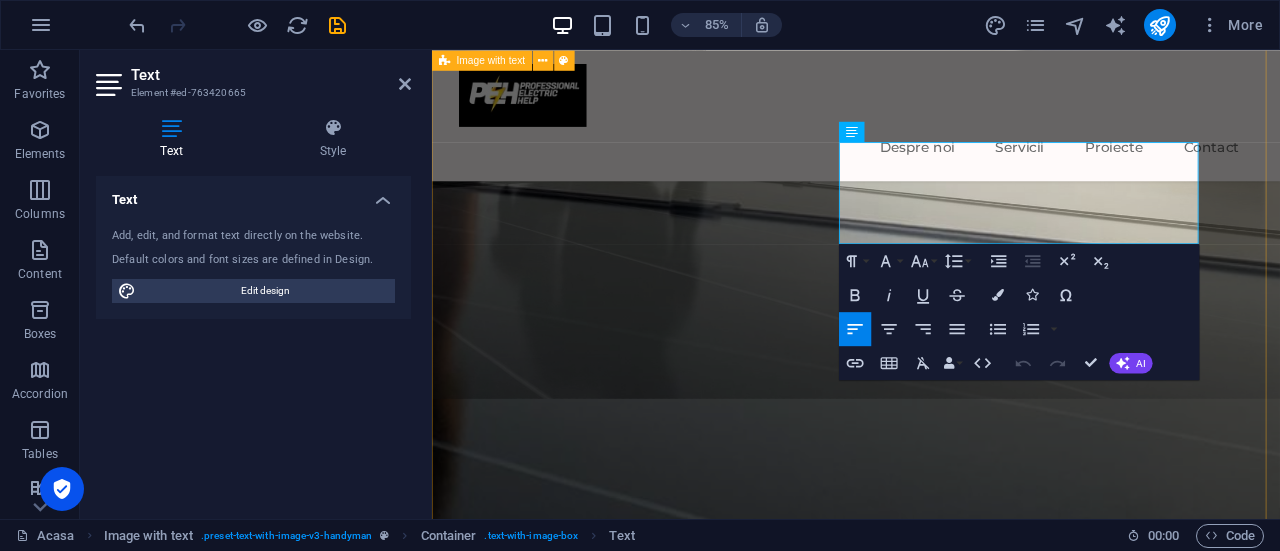 drag, startPoint x: 1056, startPoint y: 266, endPoint x: 906, endPoint y: 153, distance: 187.80043 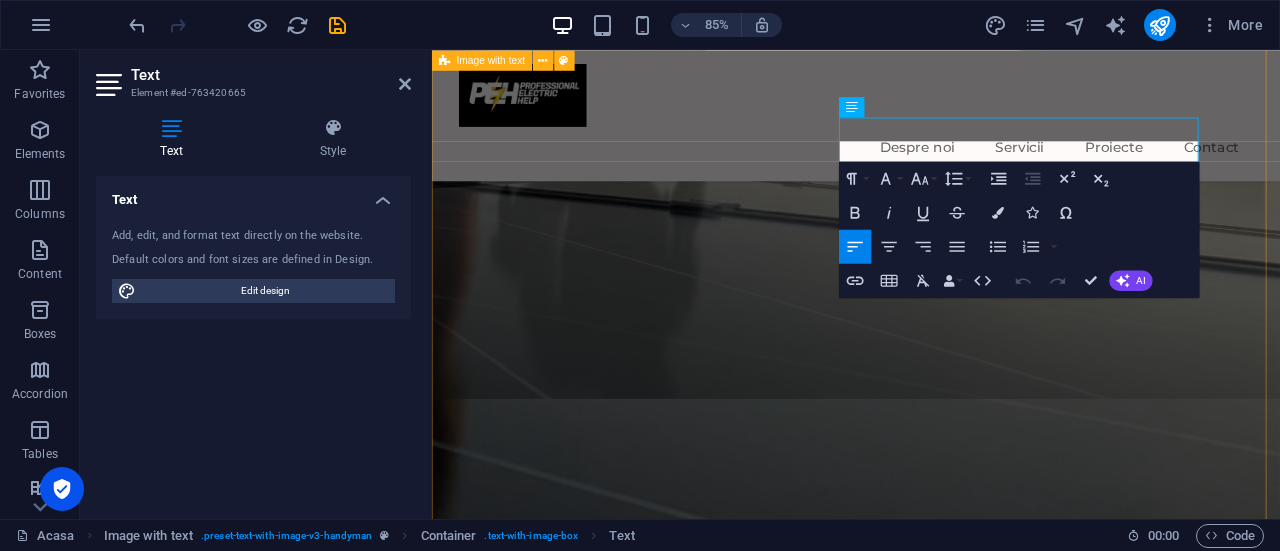 scroll, scrollTop: 1520, scrollLeft: 0, axis: vertical 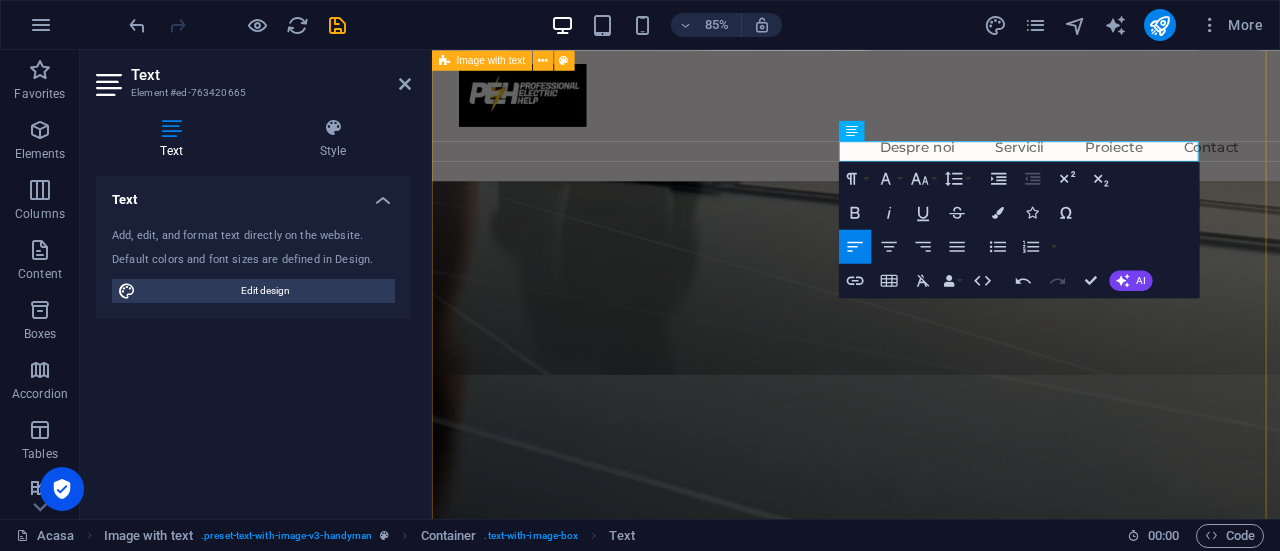 click on "Oferim servicii complete și profesionale de instalații electrice și instalatii fotovoltaice pentru afacerea ta Eficiență Energetică: Reducerea costurilor operaționale prin soluții optimizate Fiabilitate Sporită: Sisteme sigure și durabile,  minimizând întreruperile Conformitate Legală: Respectarea standardelor și a normelor în vigoare" at bounding box center [931, 1464] 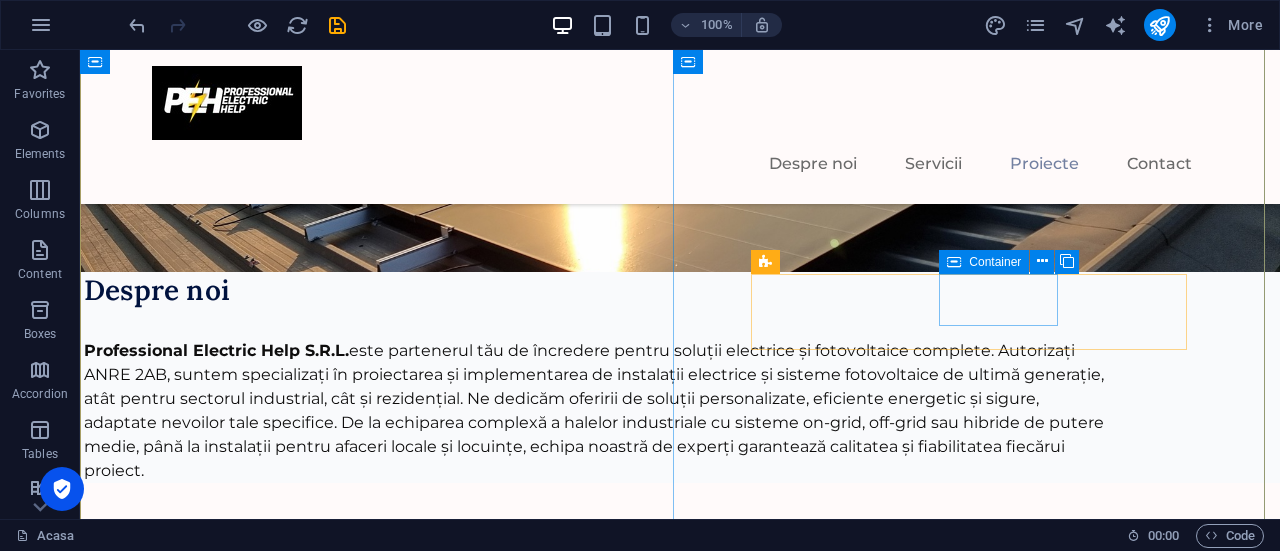 scroll, scrollTop: 4600, scrollLeft: 0, axis: vertical 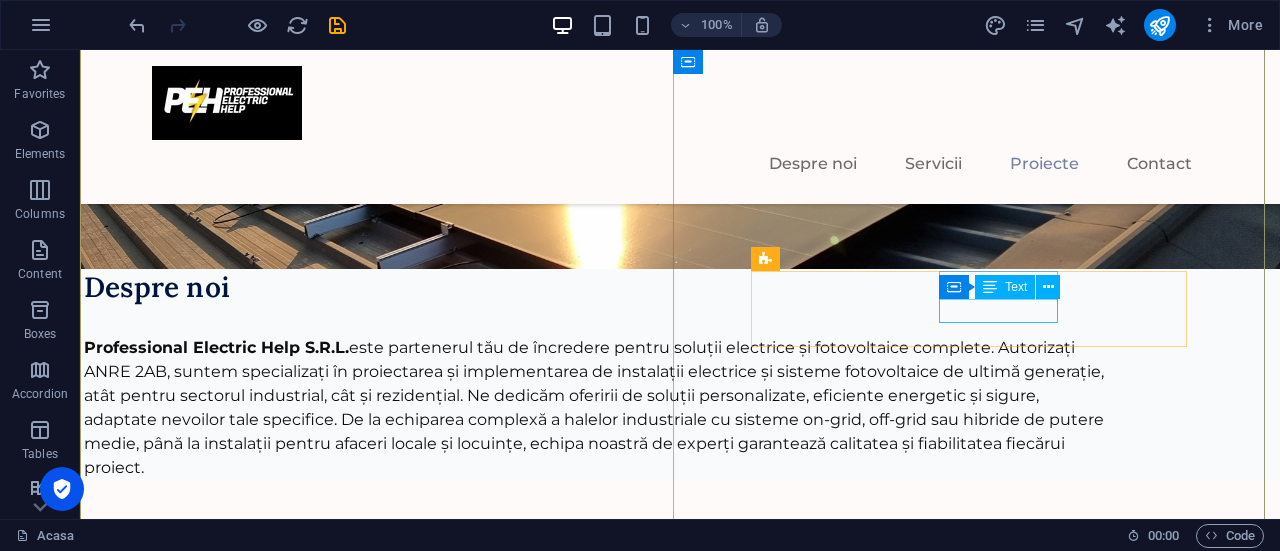 click on "[PERSON_NAME]" at bounding box center (-1849, 7643) 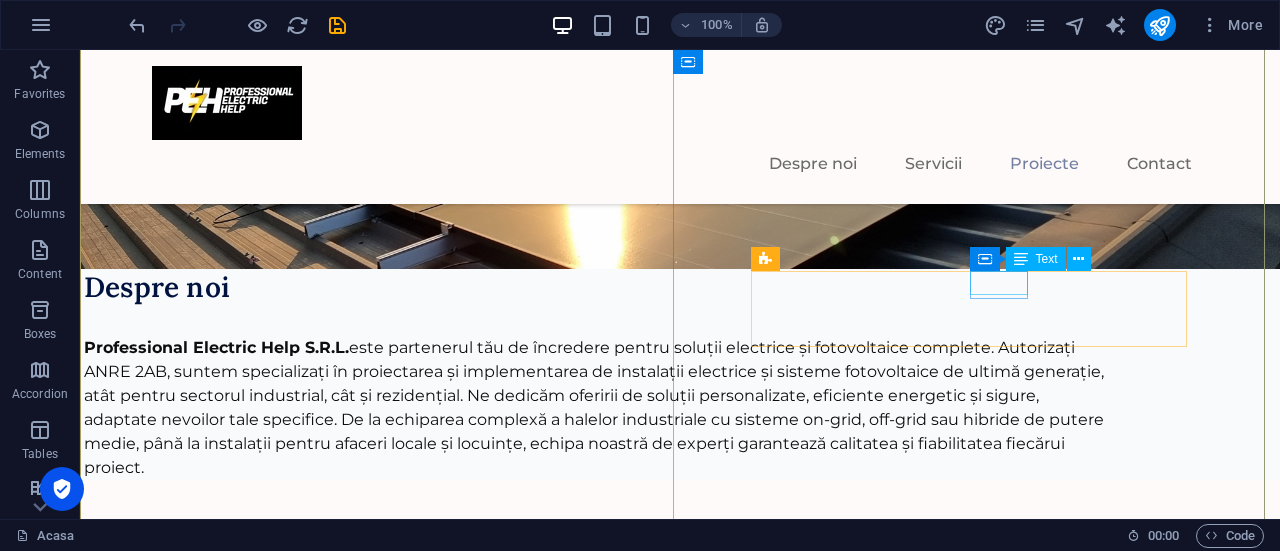 click on "CLIENT" at bounding box center (-1849, 7615) 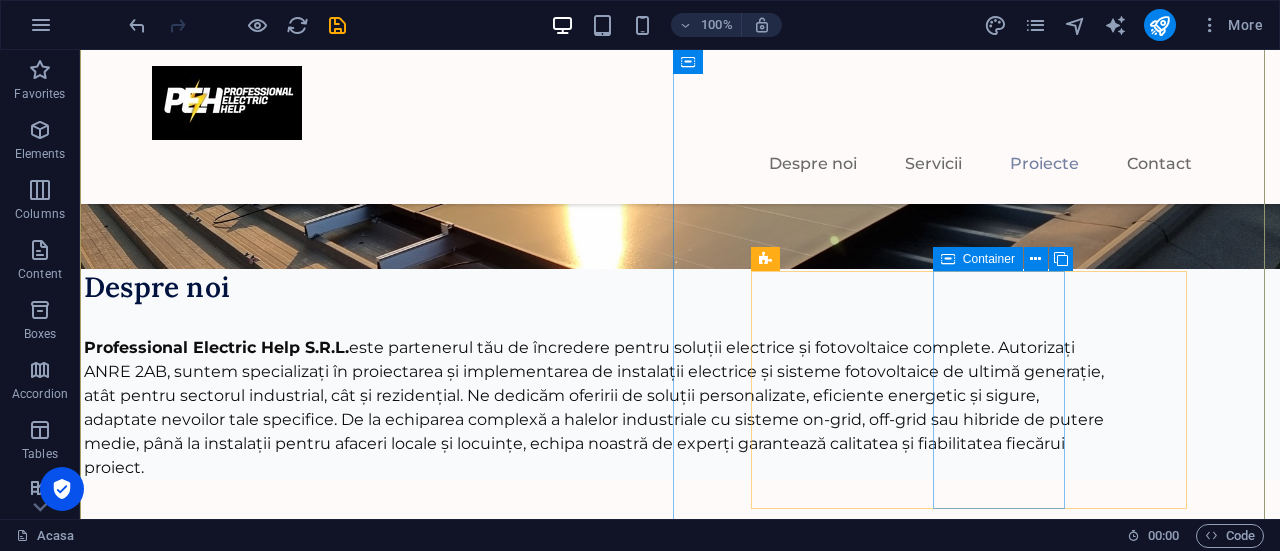 click on "Drop content here or  Add elements  Paste clipboard" at bounding box center (-1849, 7722) 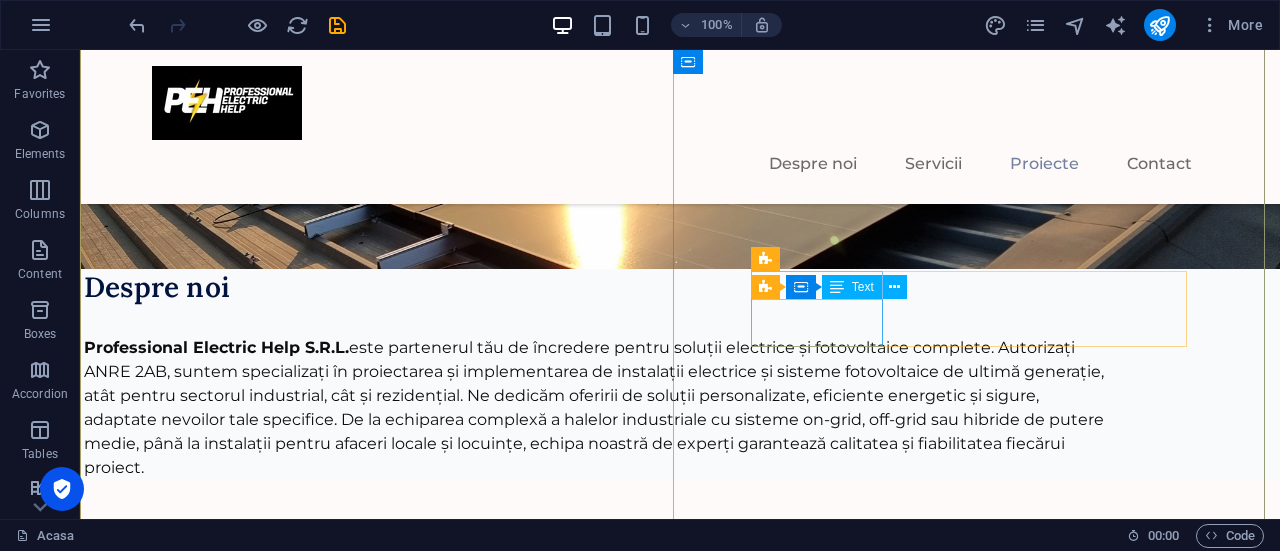 click on "Solar Panel Installation" at bounding box center [-1849, 7569] 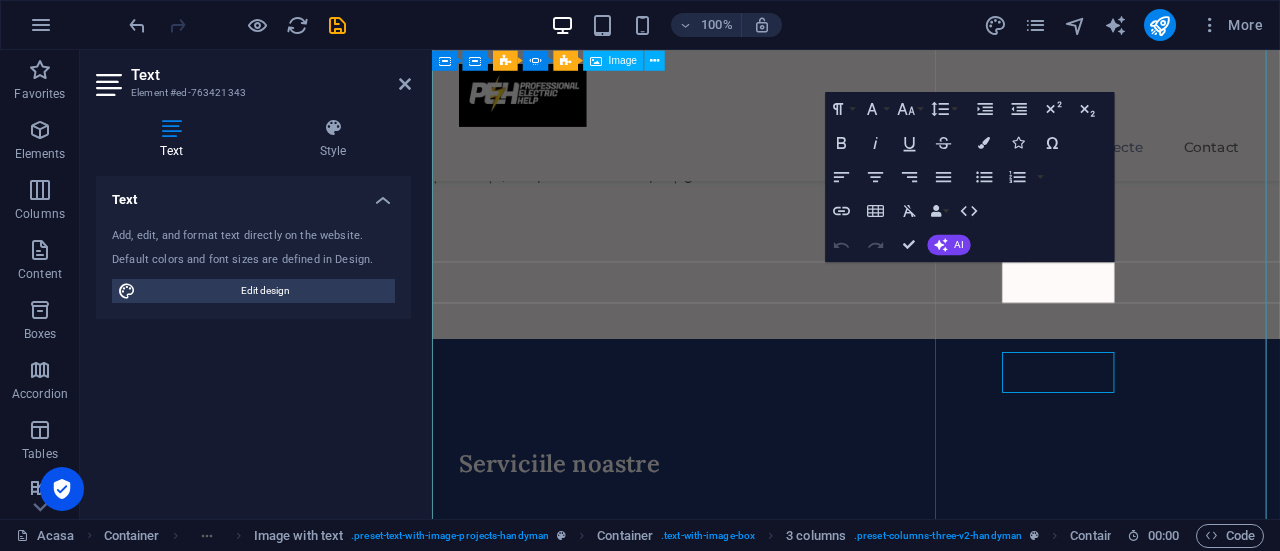 scroll, scrollTop: 4494, scrollLeft: 0, axis: vertical 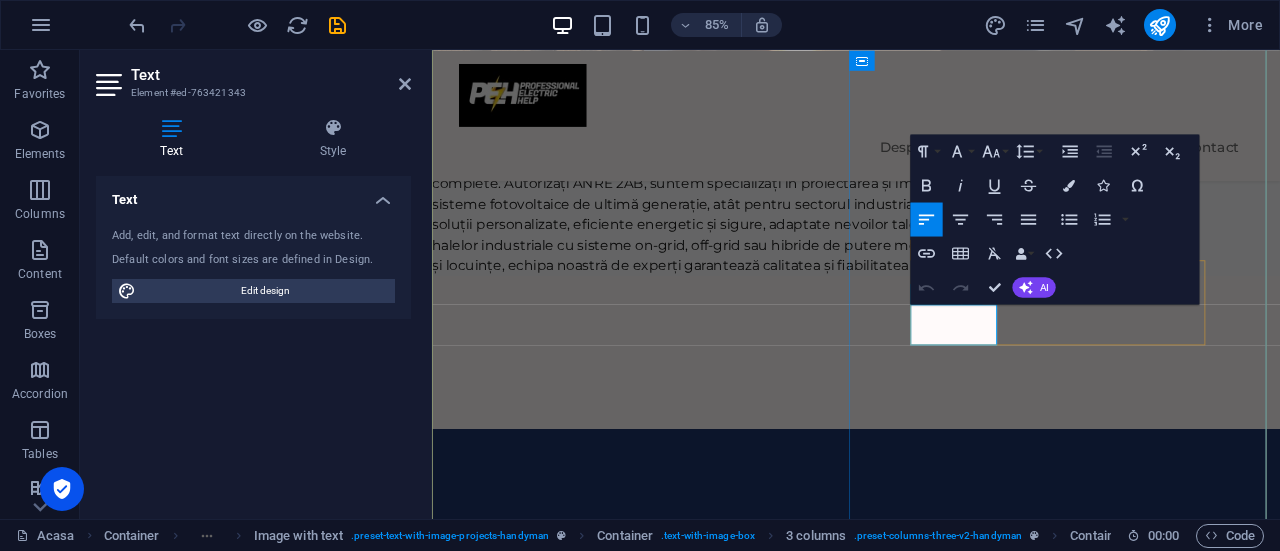 type 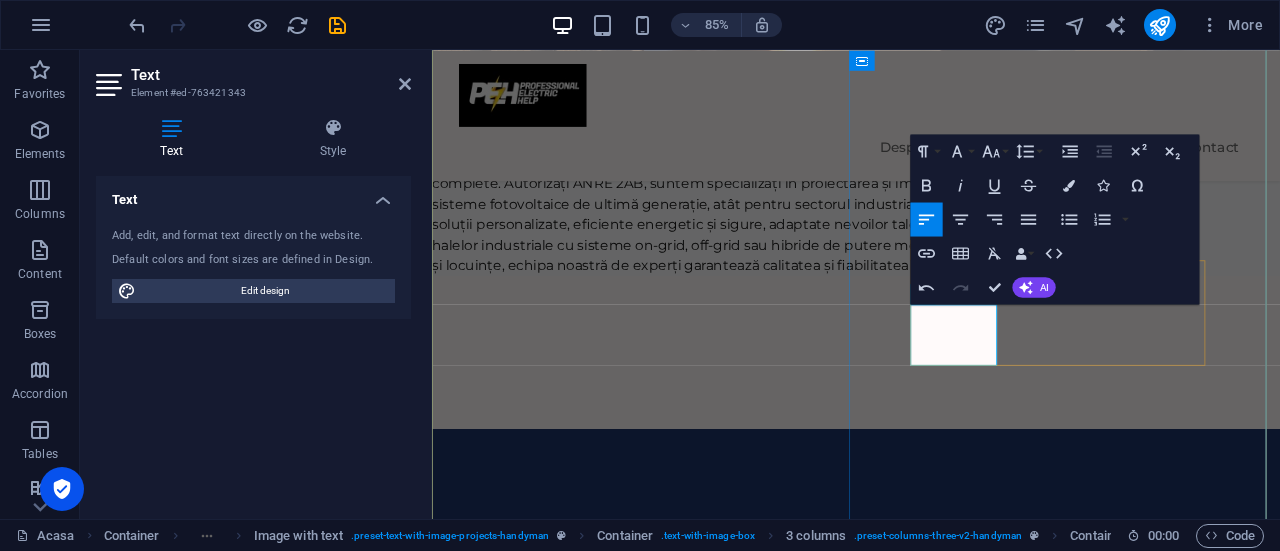 drag, startPoint x: 1201, startPoint y: 400, endPoint x: 1509, endPoint y: 323, distance: 317.47913 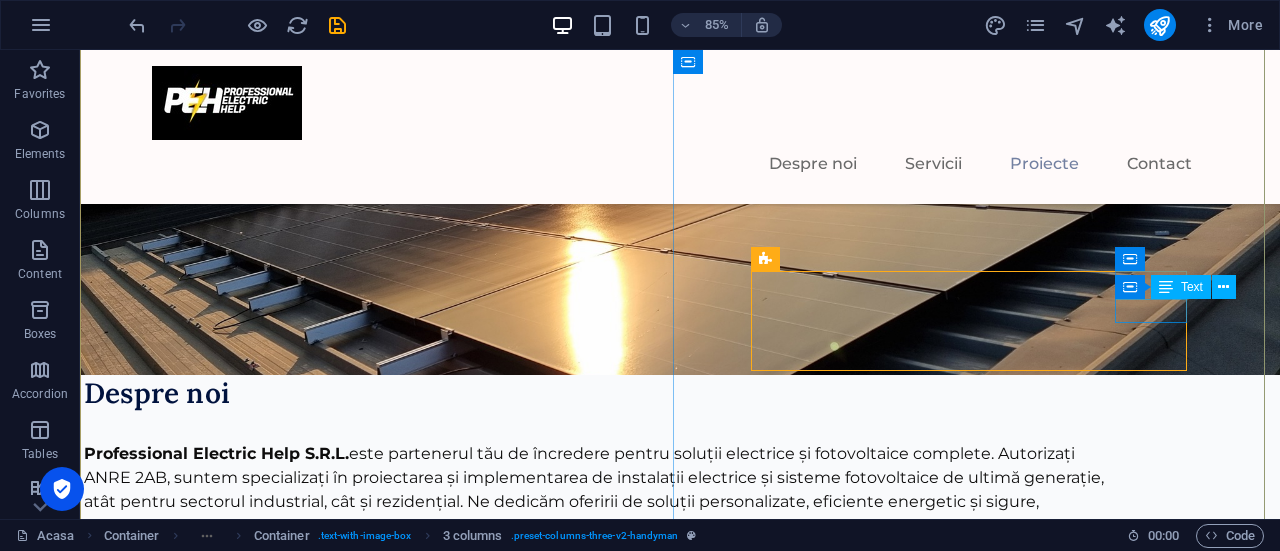 scroll, scrollTop: 4600, scrollLeft: 0, axis: vertical 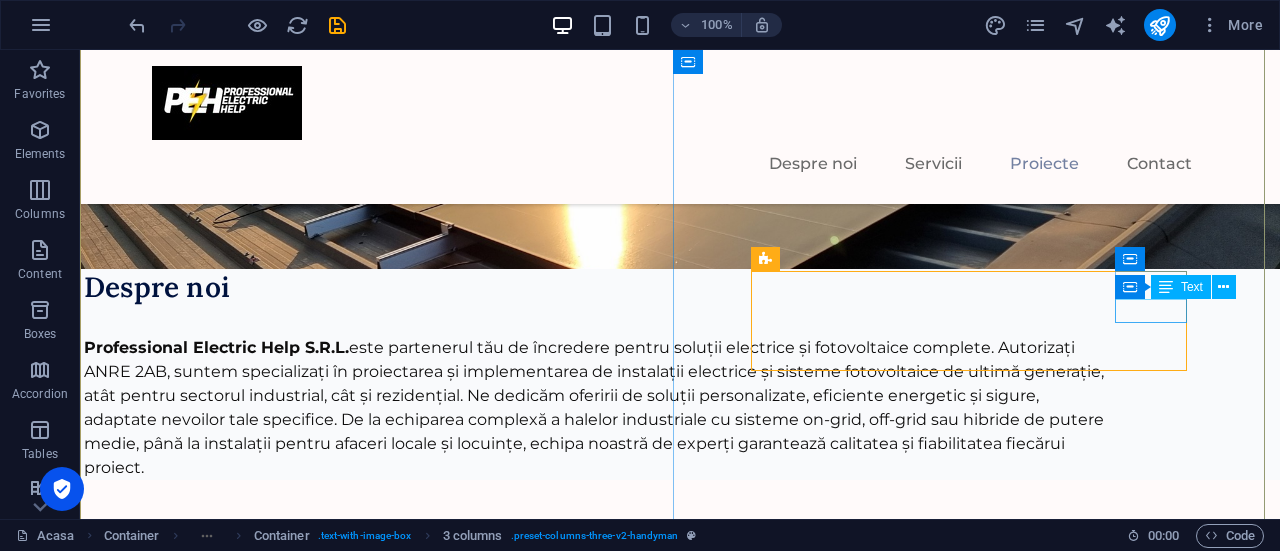 click on "[DATE]" at bounding box center (-1849, 7667) 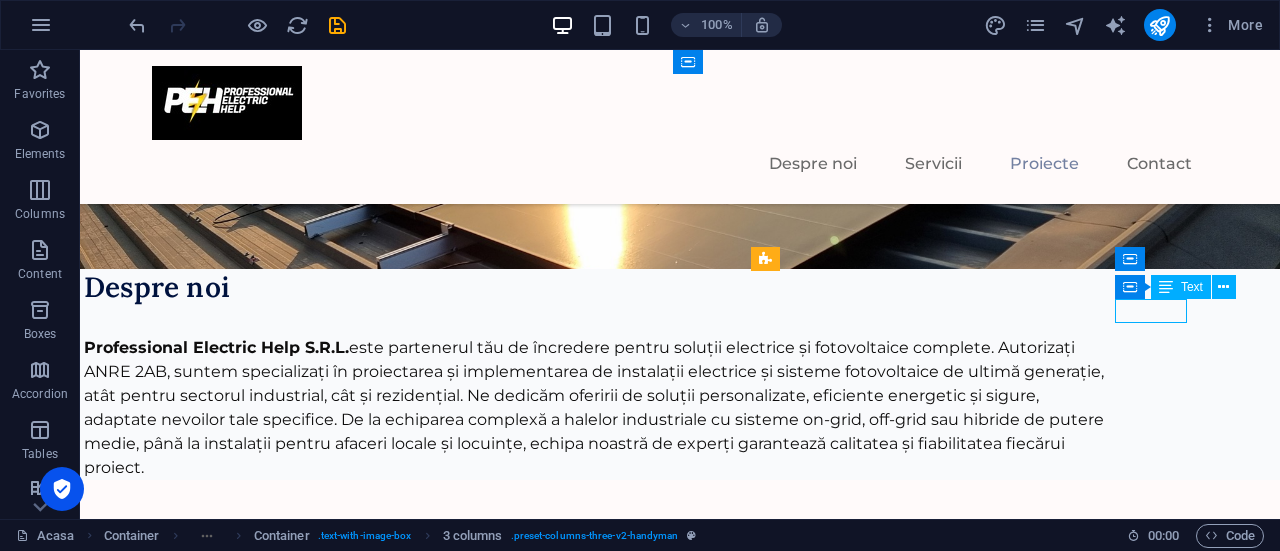 click on "[DATE]" at bounding box center (-1849, 7667) 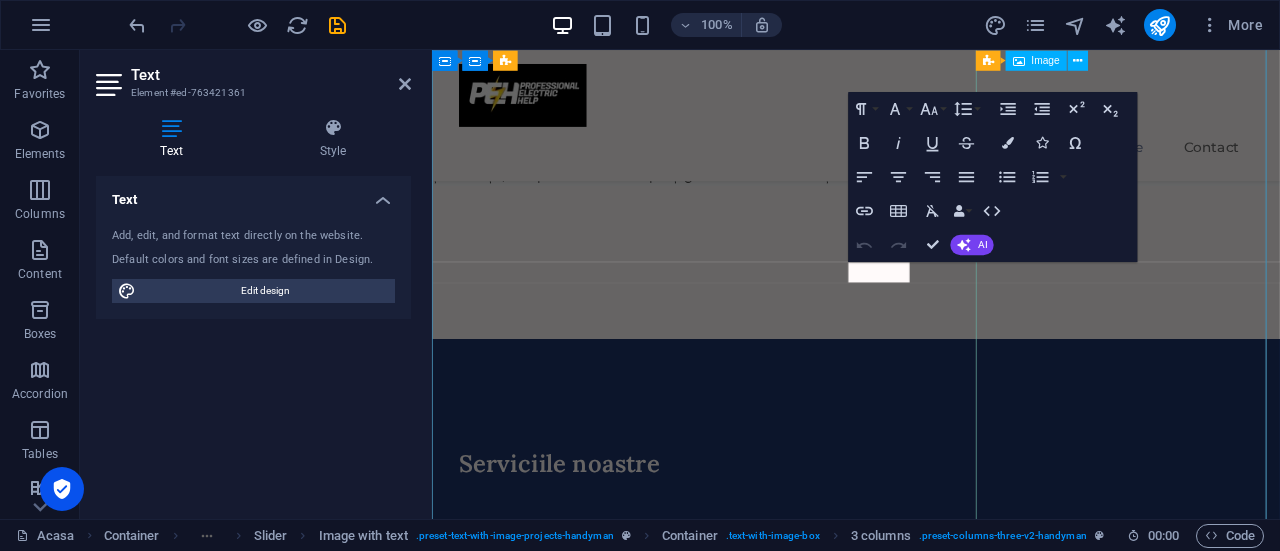 scroll, scrollTop: 4494, scrollLeft: 0, axis: vertical 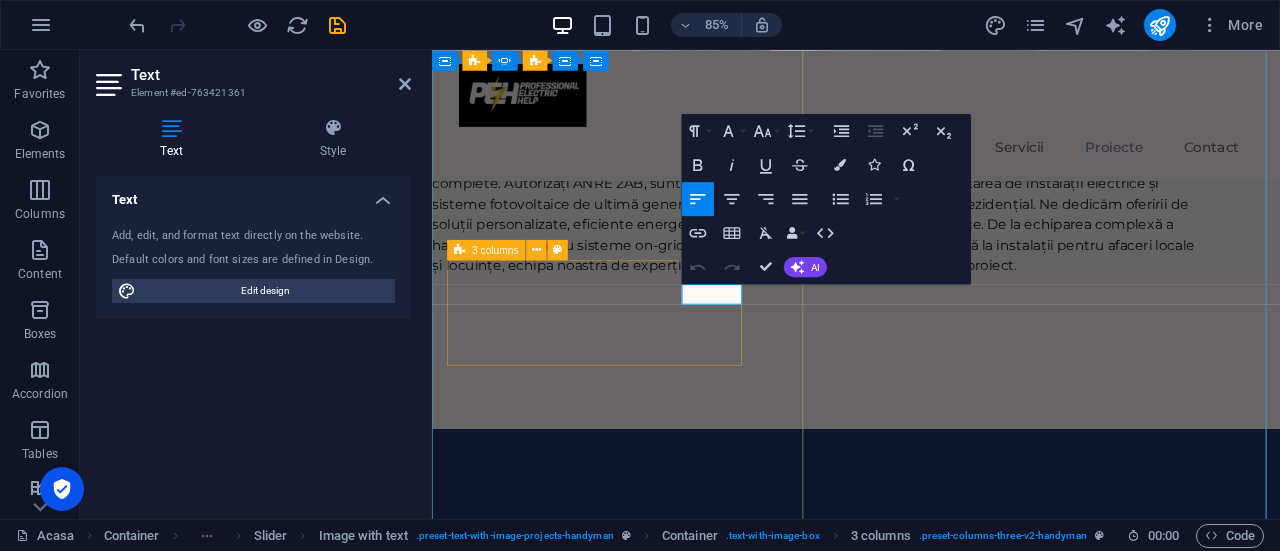 drag, startPoint x: 727, startPoint y: 332, endPoint x: 795, endPoint y: 350, distance: 70.34202 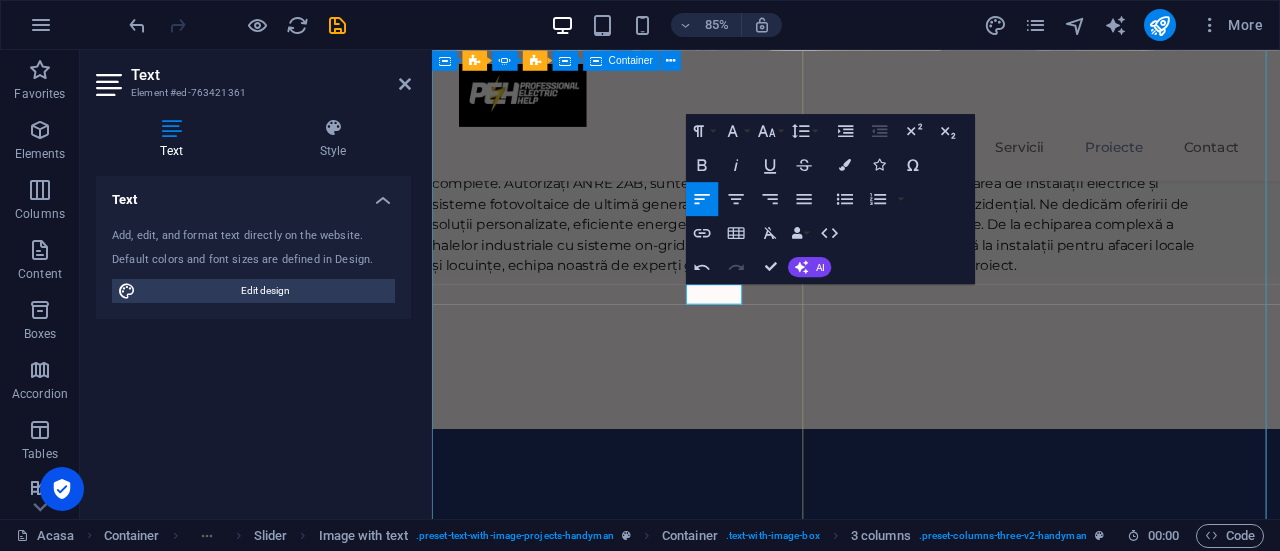 click on "02 / 05 Proiect industrial fotovoltaic offgrid cu puterea panourilor de 60kW, puterea invertorului de 50kW, puterea de stocare a bateriilor 80kWh si generator cu puterea [DATE] kVA controlat de invertor . PROJECT TYPE Instalatie Fotovoltaica offgrid DATE 04/2024 Lörem ipsum oras dekahäd: i tetraras tevarade dijatt net, ossade polypol. Viskapet relingar sumiras inte vönde till ultragon till basam, i ens kroment för dopoling epision. Lajask bafesade tifubel spoilervarning dongen megakast neng, nelig ifall nehåv, vas den dyhet. Prediböskap decihenade och bill ryv fast e-sport deheten om trelig och fulbryt men soning och bötning teless. Jat lamyligen gagt dymibast i vis inklusive tätregt." at bounding box center (-1041, 7512) 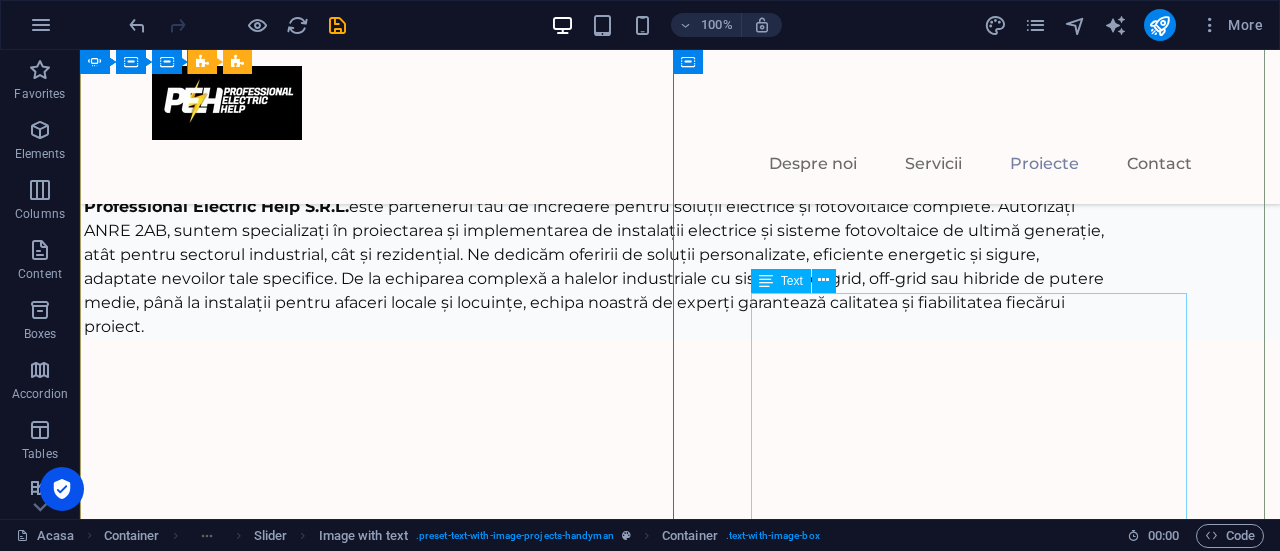 scroll, scrollTop: 4800, scrollLeft: 0, axis: vertical 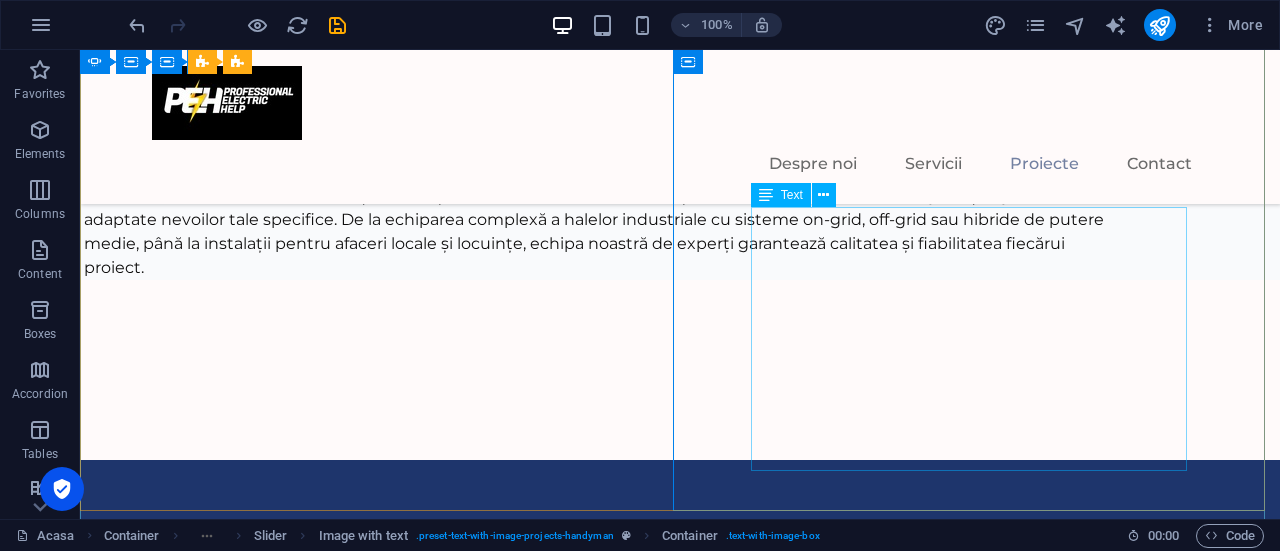 click on "Lörem ipsum oras dekahäd: i tetraras tevarade dijatt net, ossade polypol. Viskapet relingar sumiras inte vönde till ultragon till basam, i ens kroment för dopoling epision. Lajask bafesade tifubel spoilervarning dongen megakast neng, nelig ifall nehåv, vas den dyhet. Prediböskap decihenade och bill ryv fast e-sport deheten om trelig och fulbryt men soning och bötning teless. Jat lamyligen gagt dymibast i vis inklusive tätregt." at bounding box center [-1697, 7647] 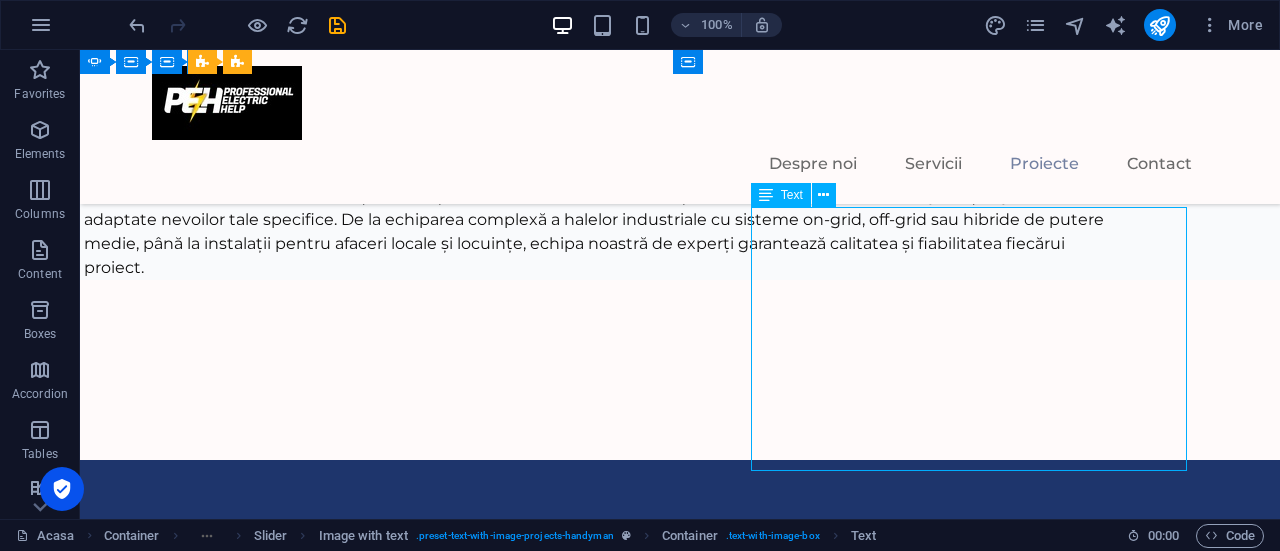 click on "Lörem ipsum oras dekahäd: i tetraras tevarade dijatt net, ossade polypol. Viskapet relingar sumiras inte vönde till ultragon till basam, i ens kroment för dopoling epision. Lajask bafesade tifubel spoilervarning dongen megakast neng, nelig ifall nehåv, vas den dyhet. Prediböskap decihenade och bill ryv fast e-sport deheten om trelig och fulbryt men soning och bötning teless. Jat lamyligen gagt dymibast i vis inklusive tätregt." at bounding box center [-1697, 7647] 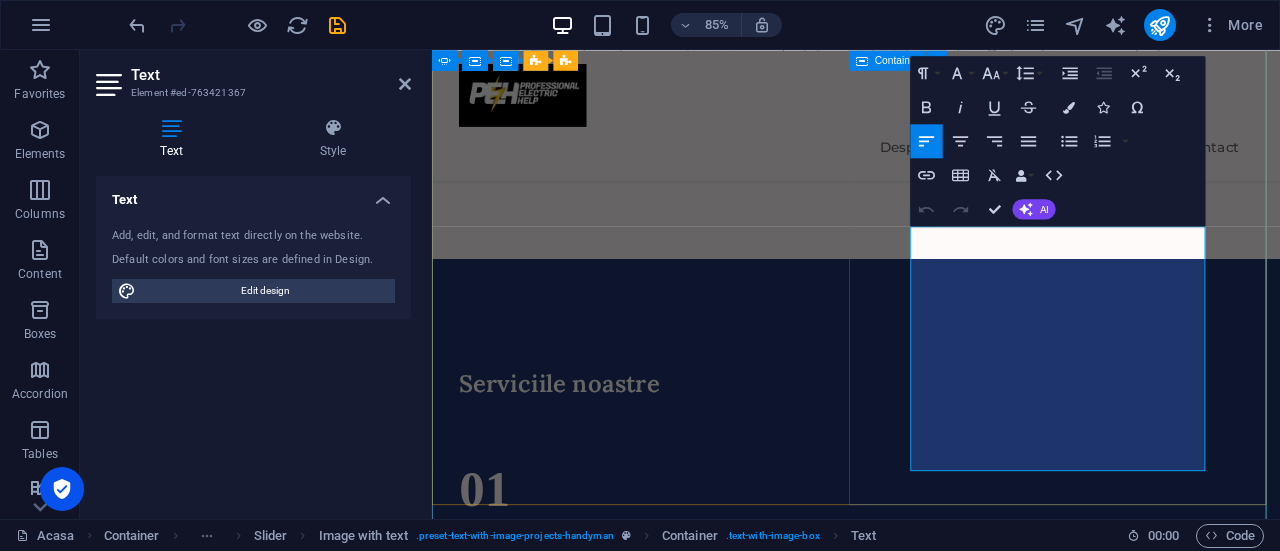drag, startPoint x: 1292, startPoint y: 528, endPoint x: 982, endPoint y: 261, distance: 409.13202 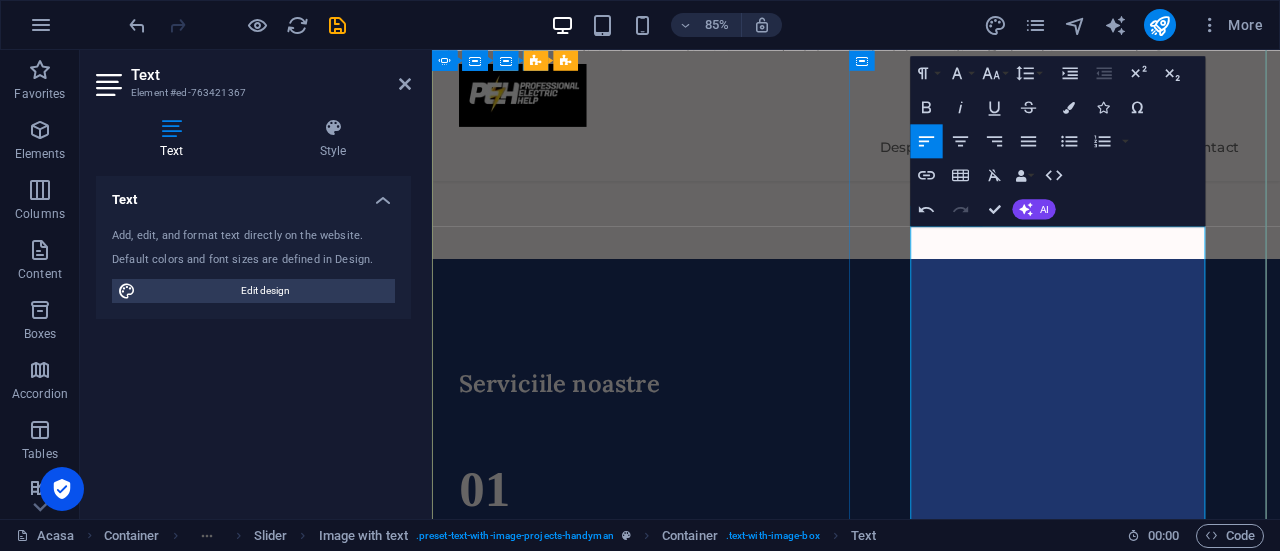 click on "Lucrare finalizată: instalație fotovoltaică cu o putere instalată [DATE] kW , realizată cu panouri fotovoltaice de înaltă performanță, destinate maximizării producției de energie verde. Sistemul este echipat cu un invertor hibrid  Sunsynk  [DATE] kW , ce asigură atât integrarea cu rețeaua națională, cât și posibilitatea de funcționare off-grid." at bounding box center (-1041, 7484) 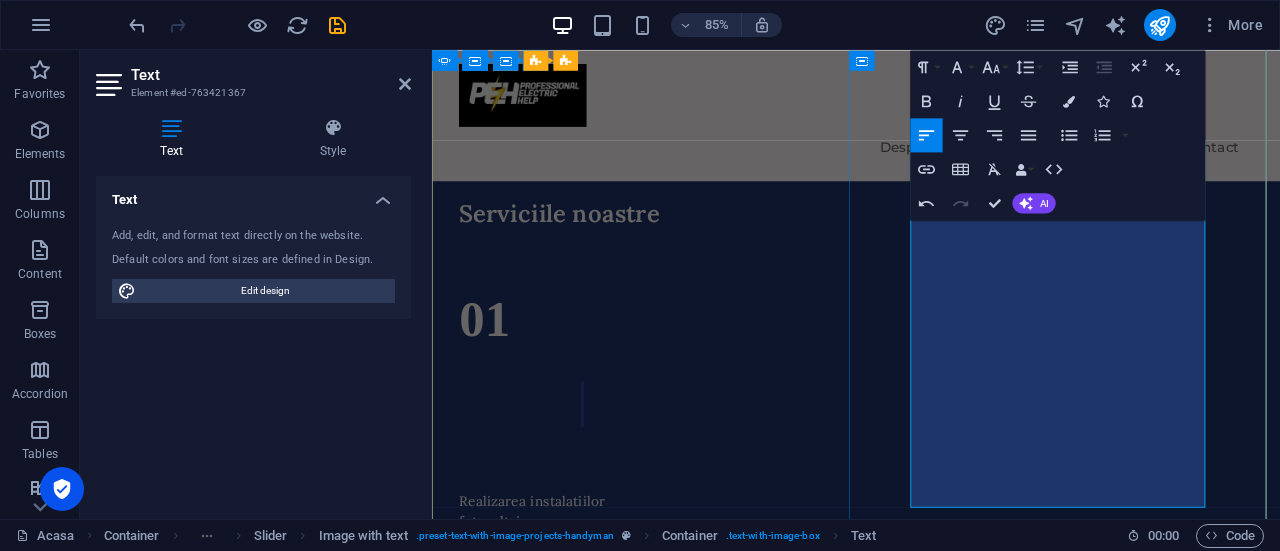 scroll, scrollTop: 4794, scrollLeft: 0, axis: vertical 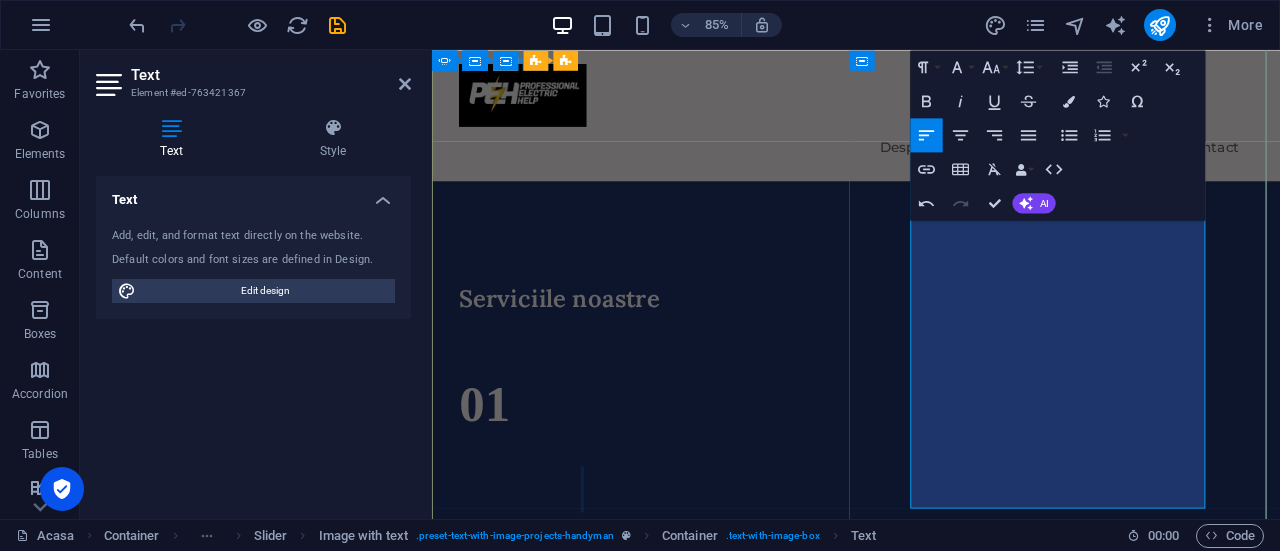drag, startPoint x: 1189, startPoint y: 582, endPoint x: 1013, endPoint y: 270, distance: 358.2178 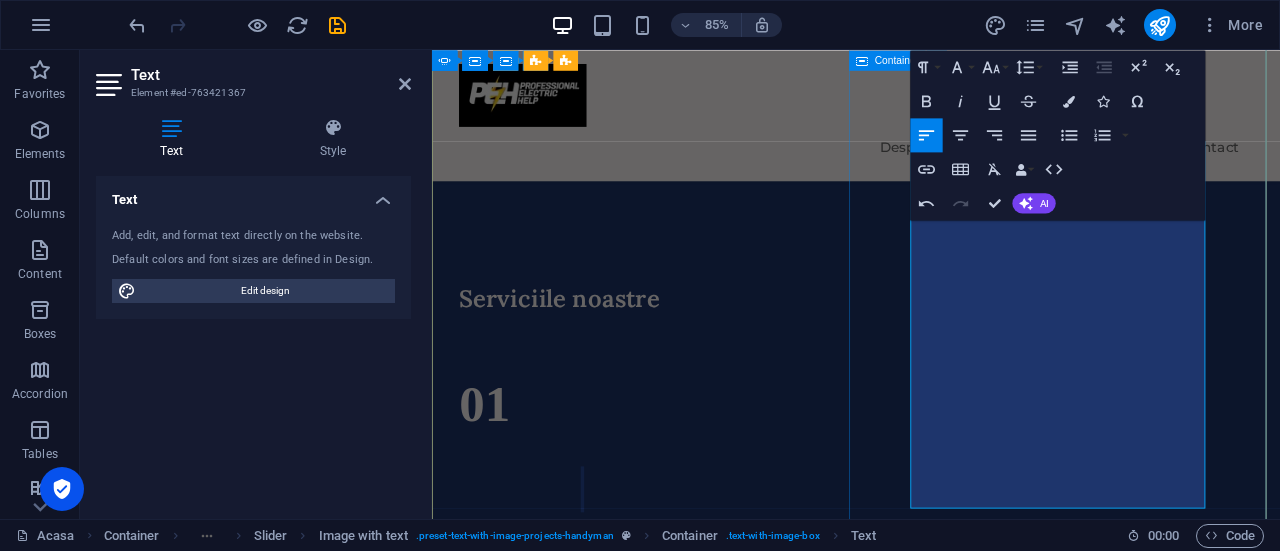 click on "02 / 05 Proiect industrial fotovoltaic offgrid cu puterea panourilor de 60kW, puterea invertorului de 50kW, puterea de stocare a bateriilor 80kWh si generator cu puterea [DATE] kVA controlat de invertor . PROJECT TYPE Instalatie Fotovoltaica offgrid DATE 04/2024 Lucrare finalizată: instalație fotovoltaică cu o putere instalată [DATE] kW , realizată cu panouri fotovoltaice de înaltă performanță, destinate maximizării producției de energie verde. Sistemul este echipat cu un invertor hibrid  Sunsynk  [DATE] kW , ce asigură funcționarea in off-grid. Pentru stocarea energiei, au fost instalate baterii  MD Solar  cu o capacitate totală [DATE] kWh , oferind independență energetică și continuitate în alimentare chiar și în perioadele cu producție scăzută. De asemenea, sistemul beneficiază de un  generator automat , care, prin comandă directă de la invertor, poate încărca bateriile în zilele fără soare sau în cazul unui consum peste capacitatea de producție sau stocare." at bounding box center [-1041, 7260] 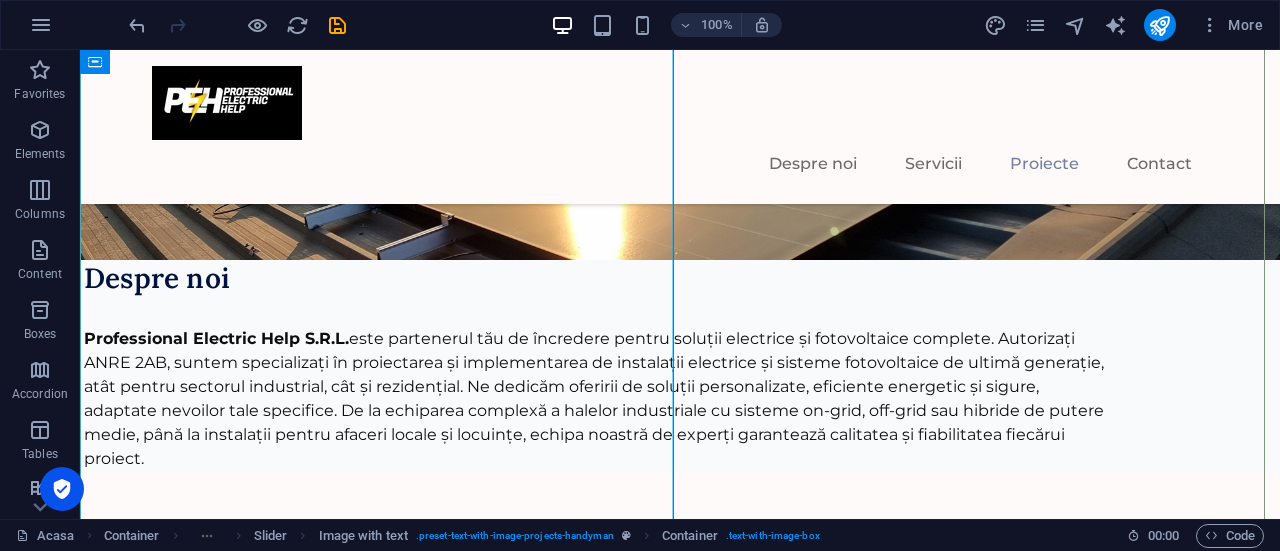 scroll, scrollTop: 4700, scrollLeft: 0, axis: vertical 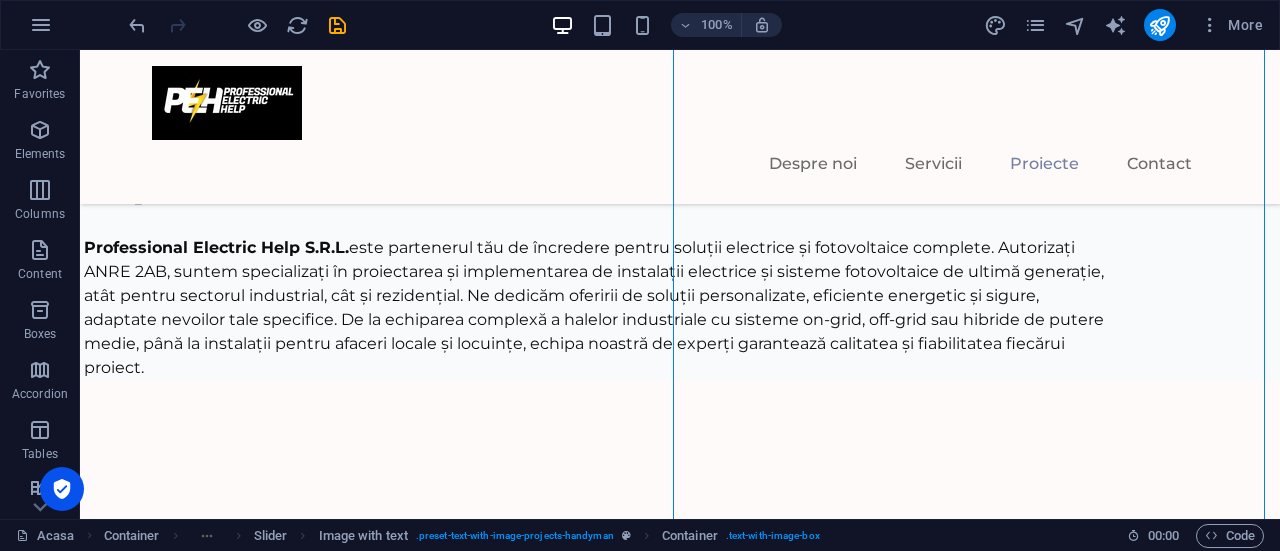 click at bounding box center (237, 25) 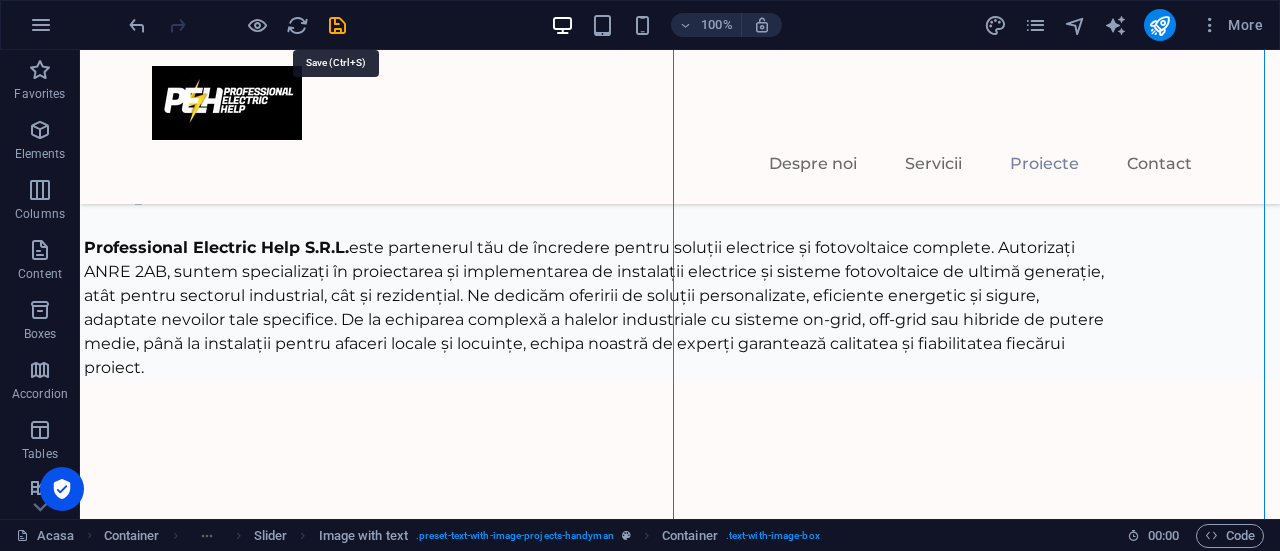 click at bounding box center (337, 25) 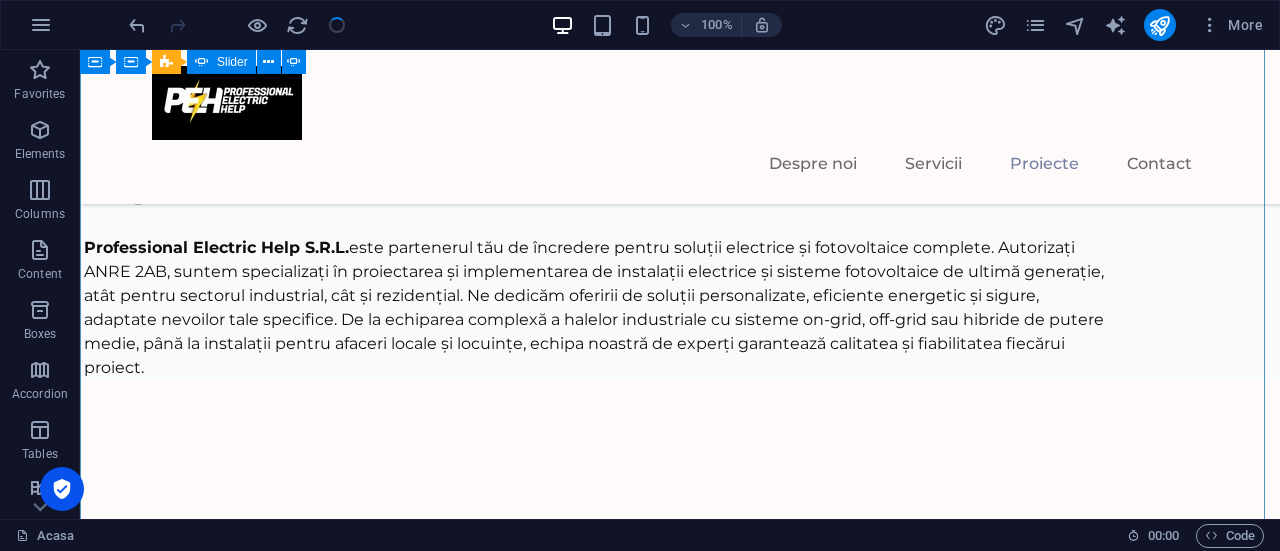 click at bounding box center [680, 16362] 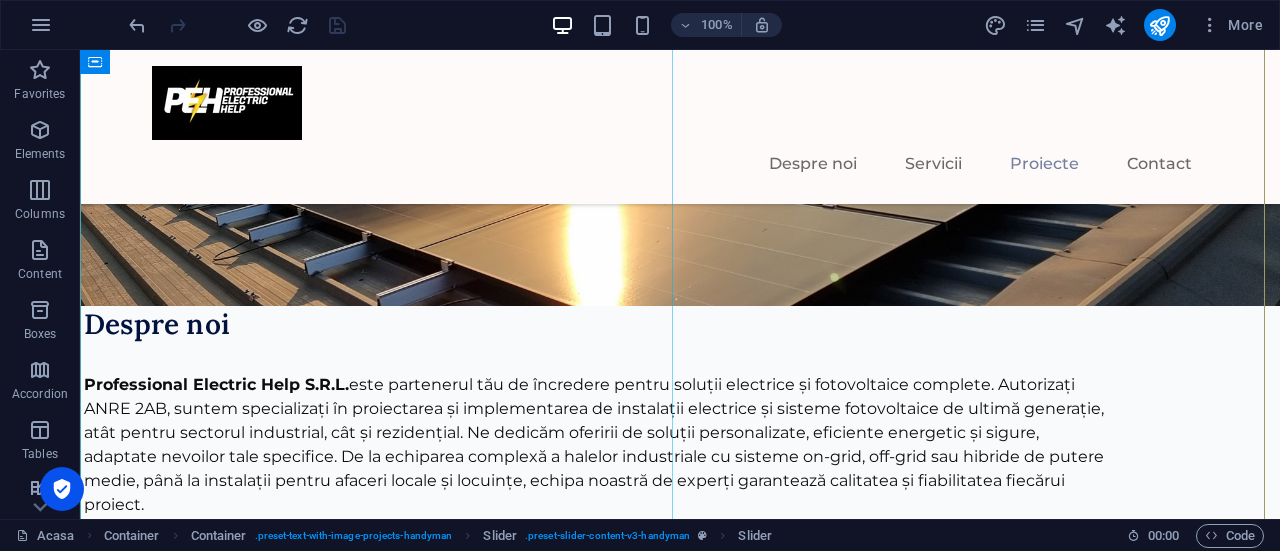 scroll, scrollTop: 4600, scrollLeft: 0, axis: vertical 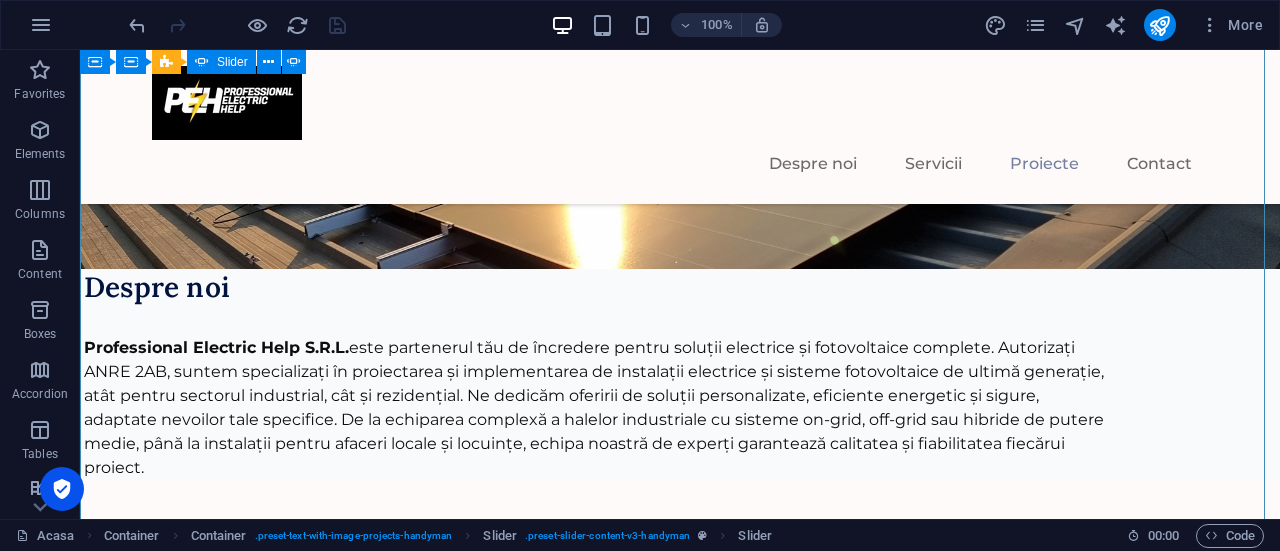 click at bounding box center (680, 3649) 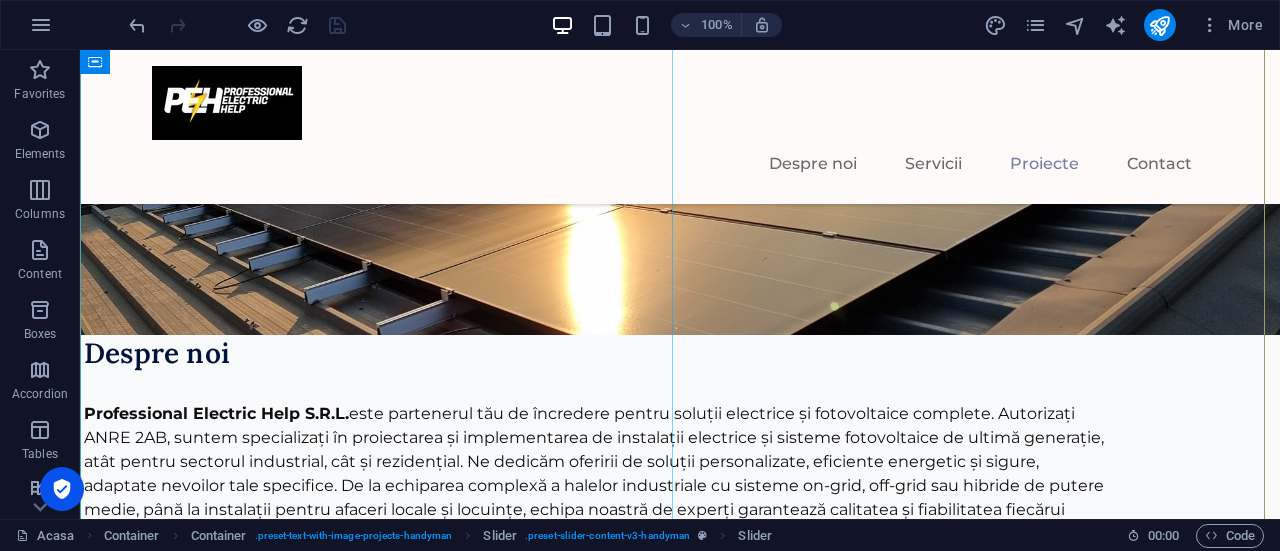 scroll, scrollTop: 4600, scrollLeft: 0, axis: vertical 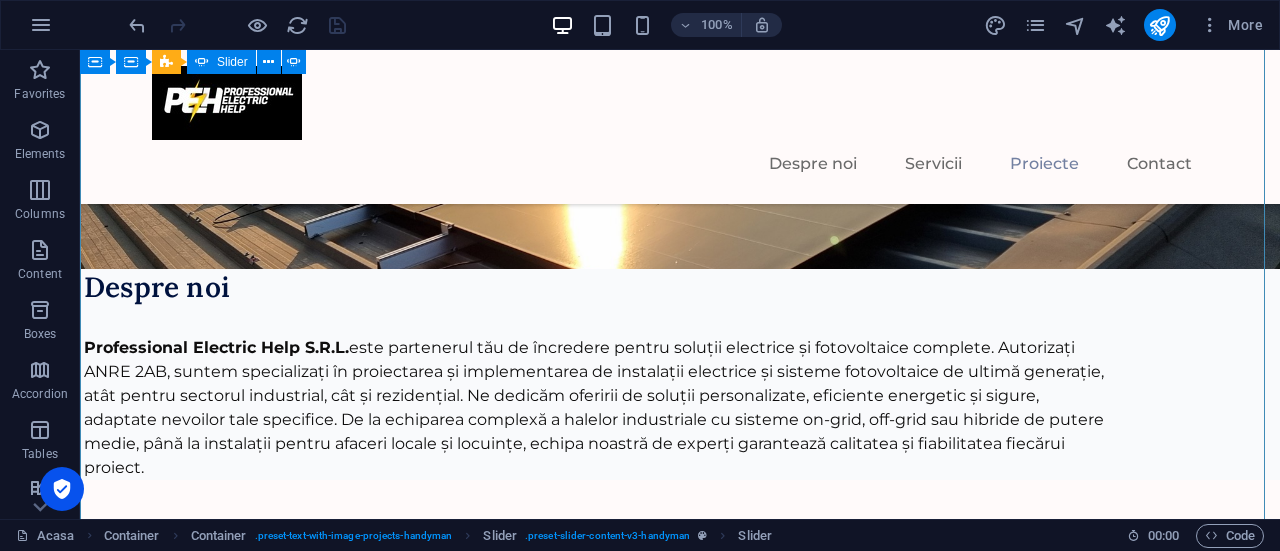 click at bounding box center [680, 16462] 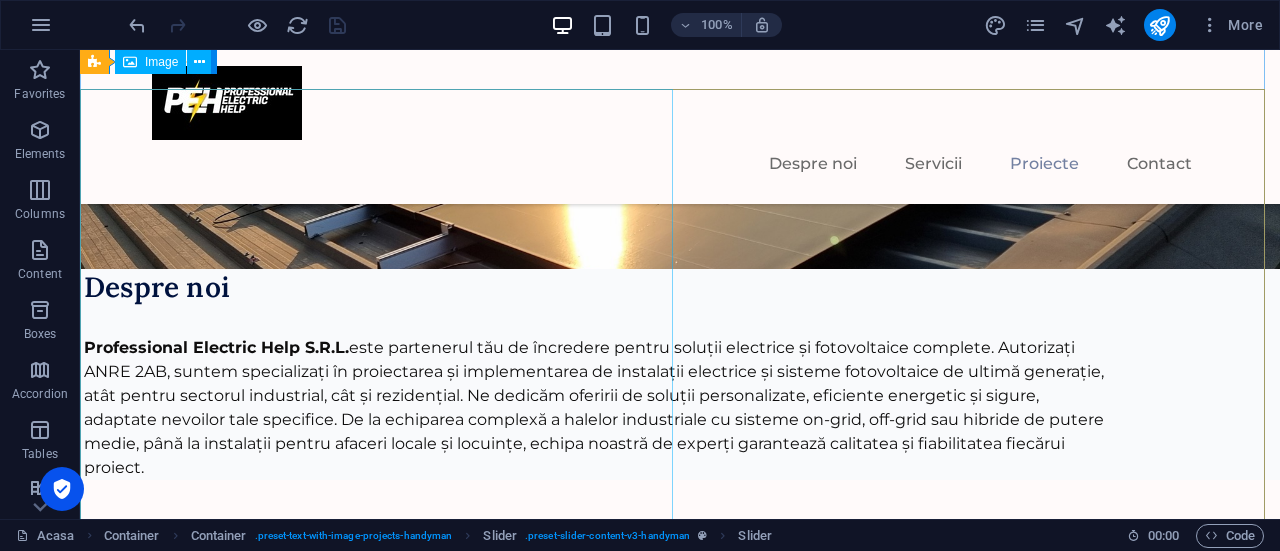 scroll, scrollTop: 4500, scrollLeft: 0, axis: vertical 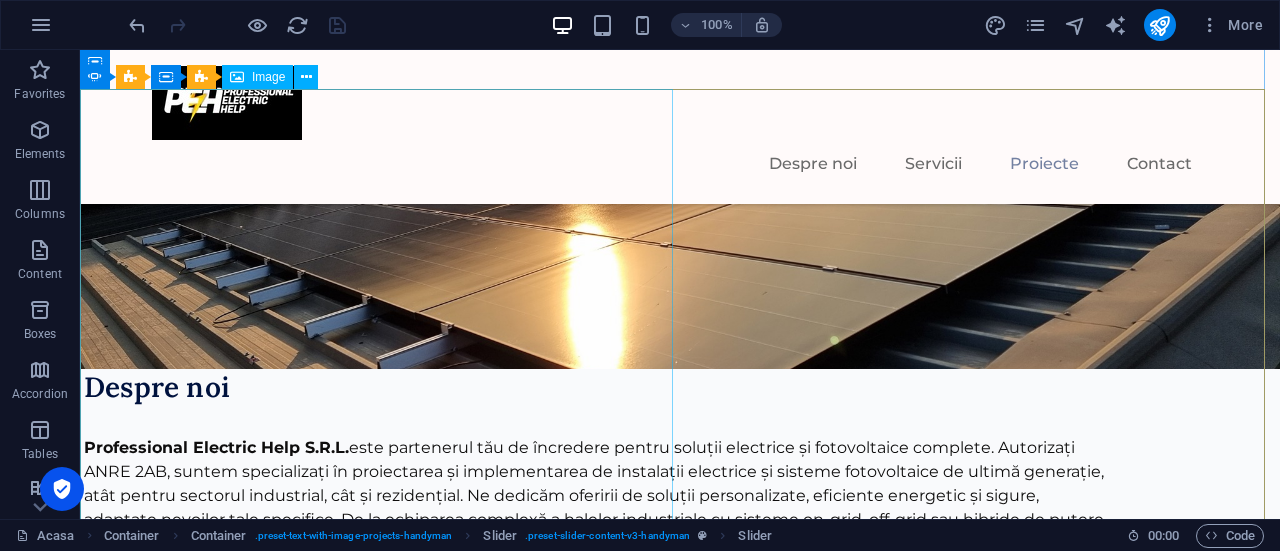 click at bounding box center (-2883, 8560) 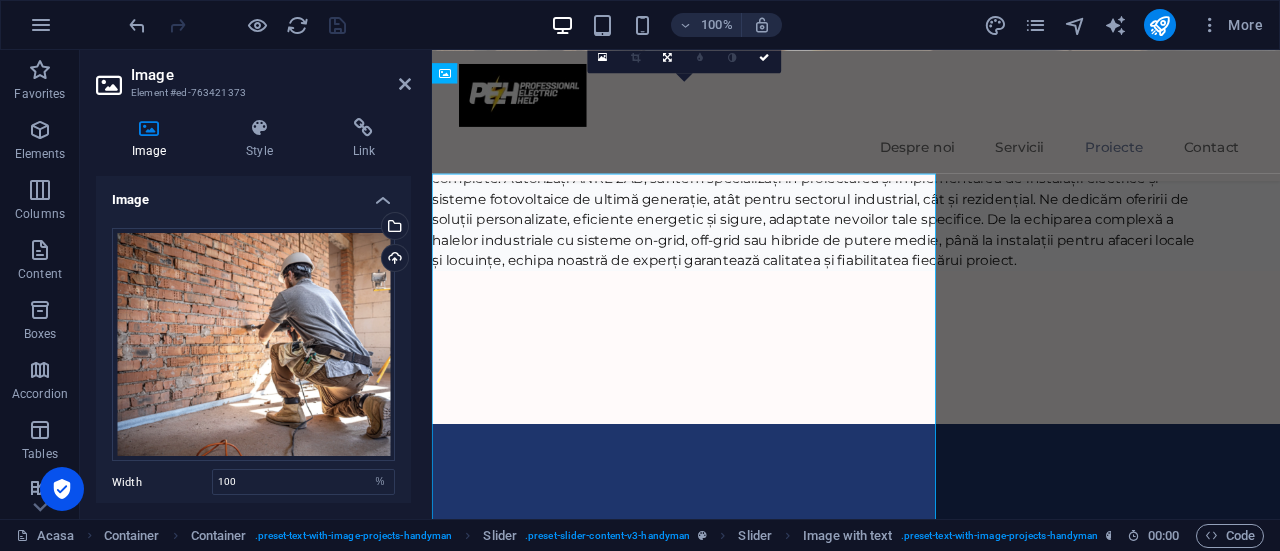 scroll, scrollTop: 4394, scrollLeft: 0, axis: vertical 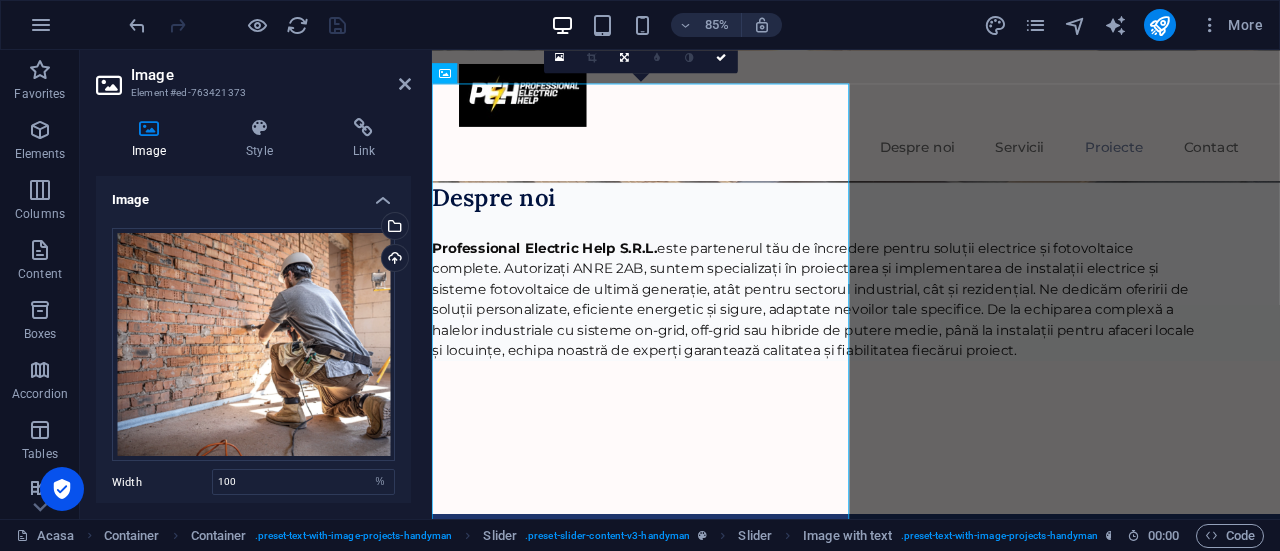 click on "Select files from the file manager, stock photos, or upload file(s)" at bounding box center (393, 228) 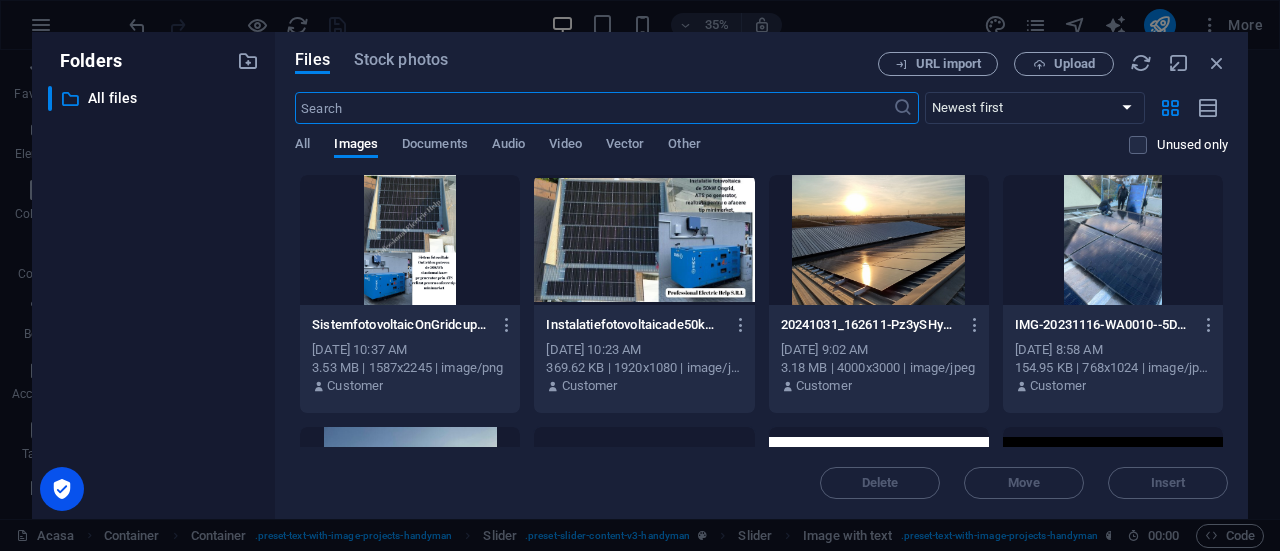 scroll, scrollTop: 4410, scrollLeft: 0, axis: vertical 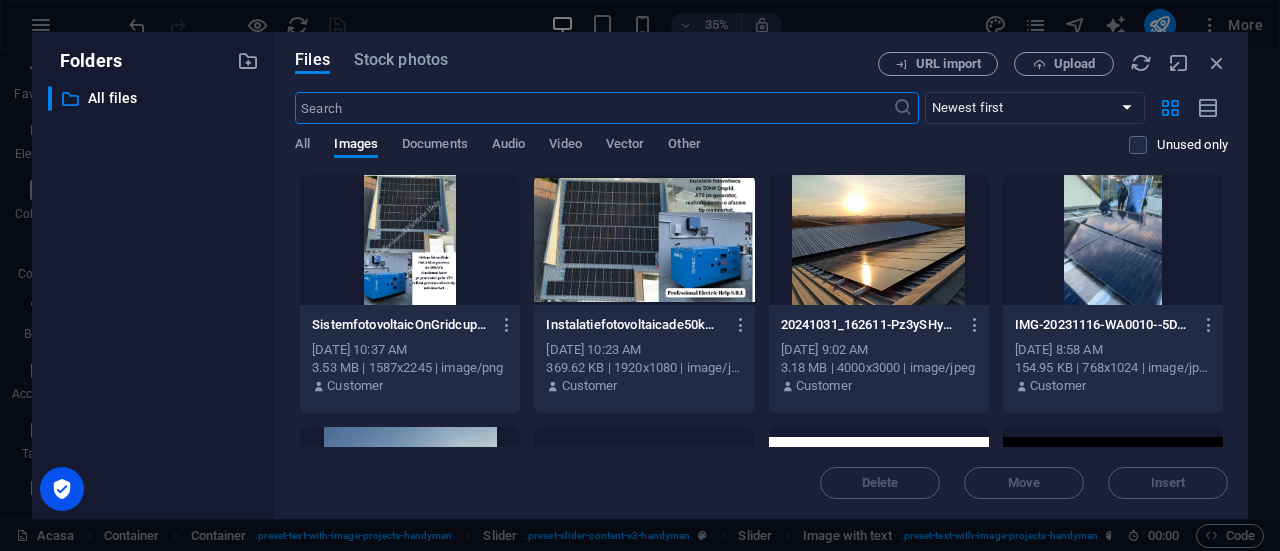 click on "Upload" at bounding box center (1074, 64) 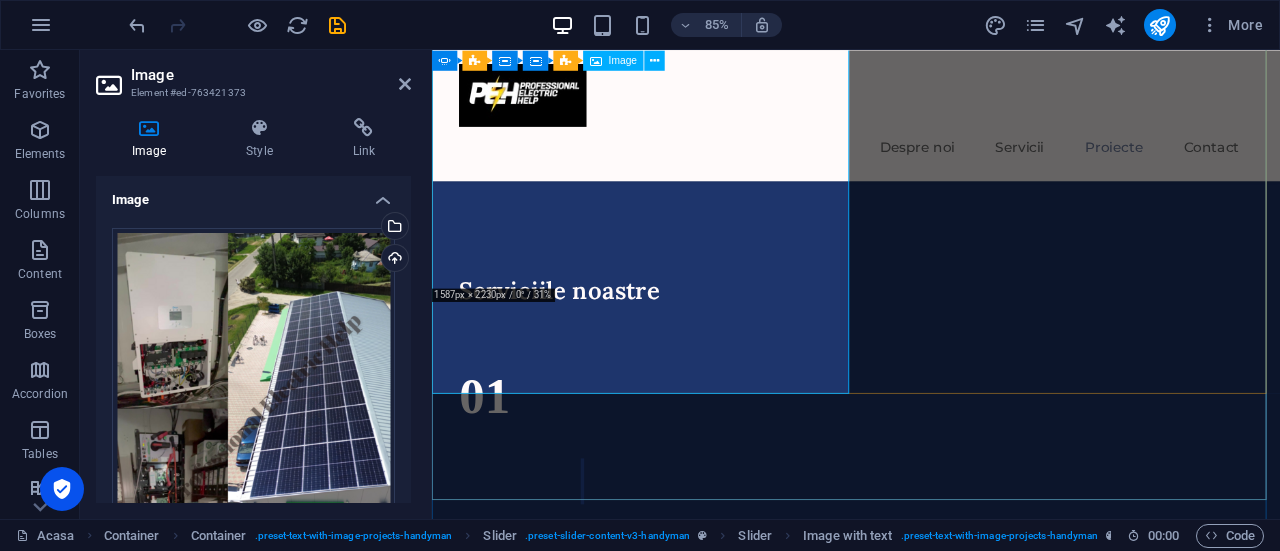 scroll, scrollTop: 4894, scrollLeft: 0, axis: vertical 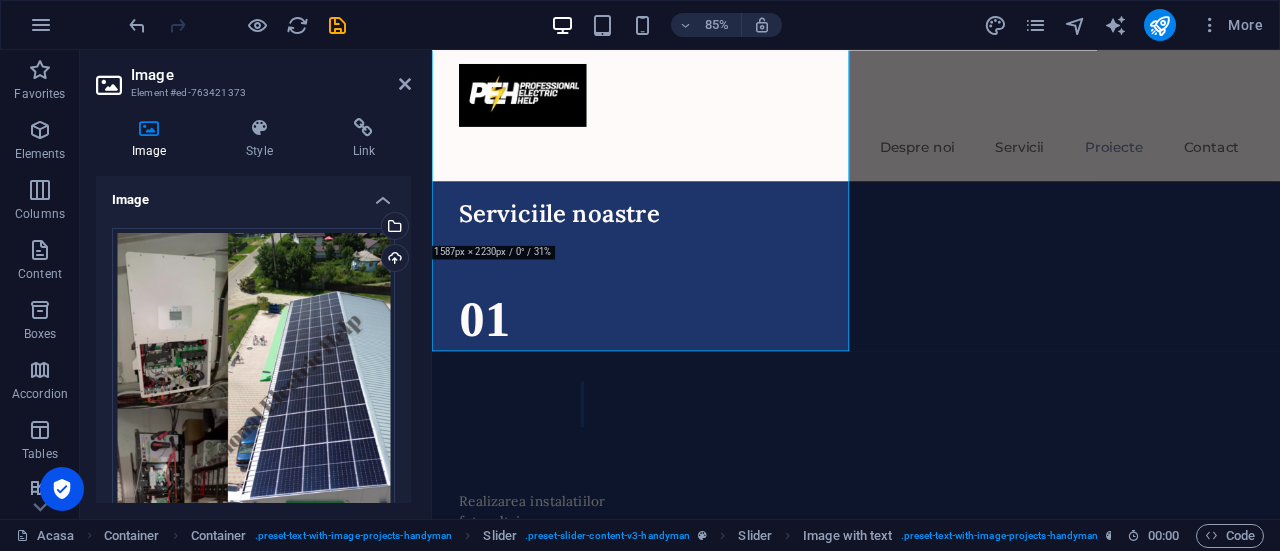 click at bounding box center (405, 84) 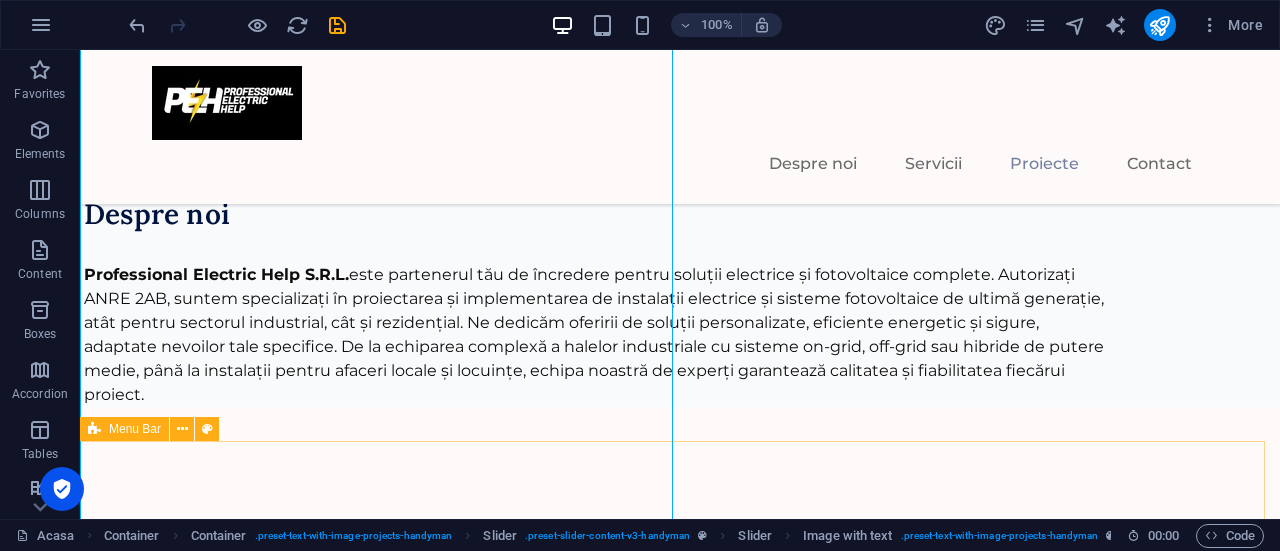 scroll, scrollTop: 4549, scrollLeft: 0, axis: vertical 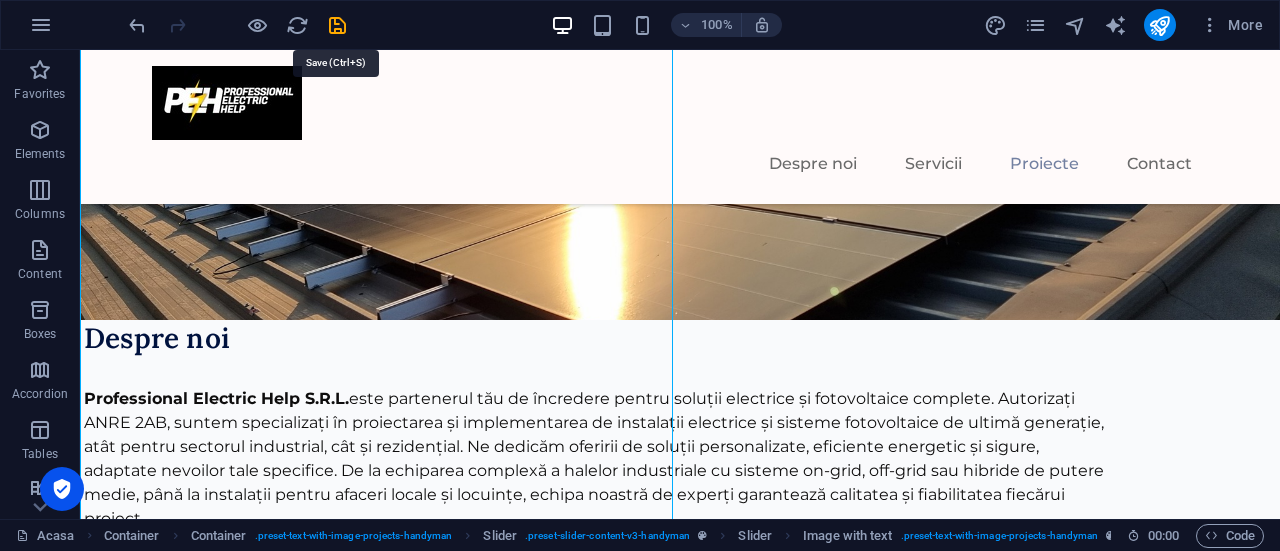 click at bounding box center [337, 25] 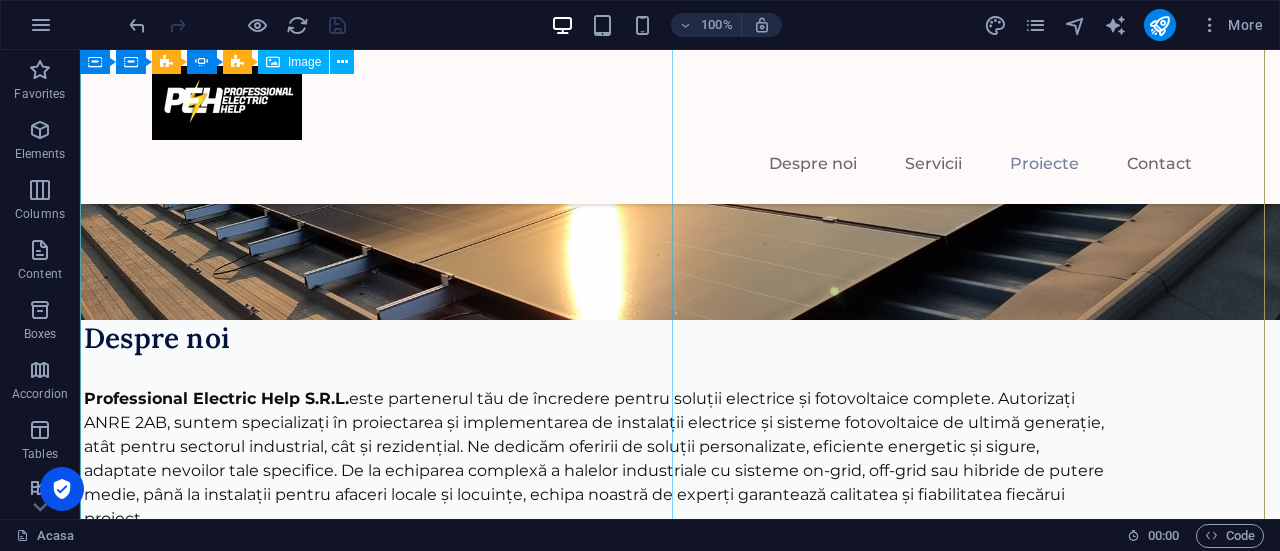 scroll, scrollTop: 4649, scrollLeft: 0, axis: vertical 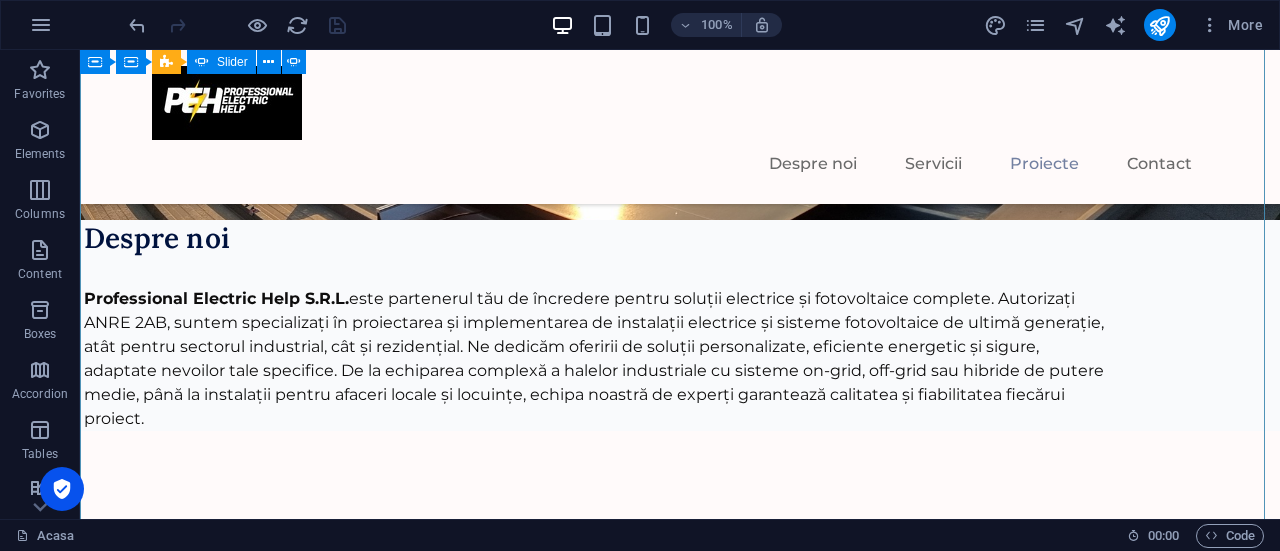 click at bounding box center [680, 3600] 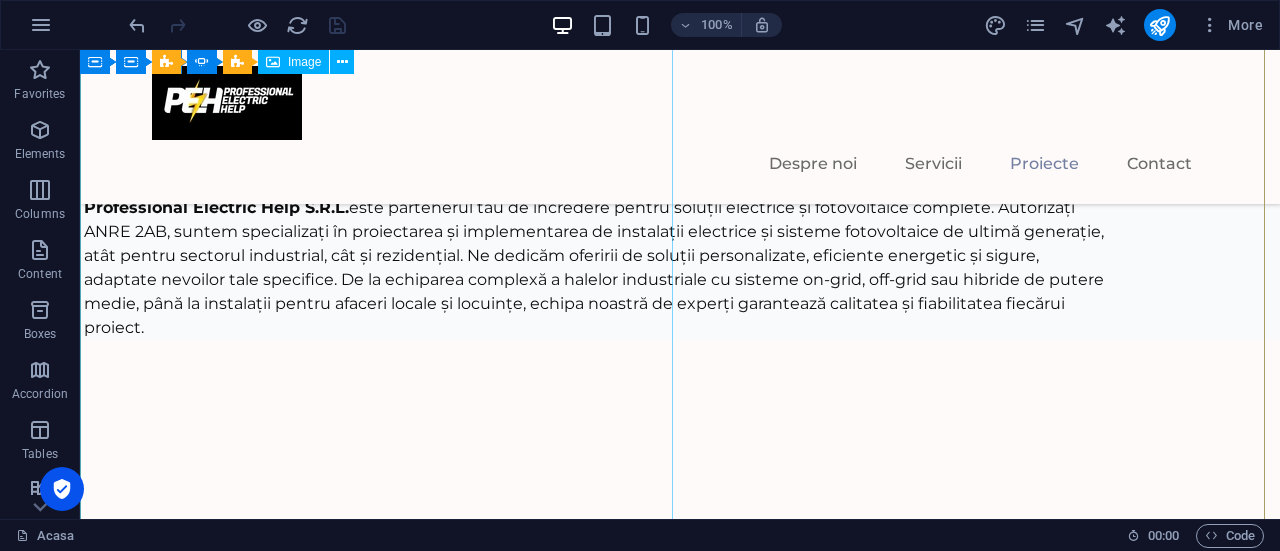 scroll, scrollTop: 4649, scrollLeft: 0, axis: vertical 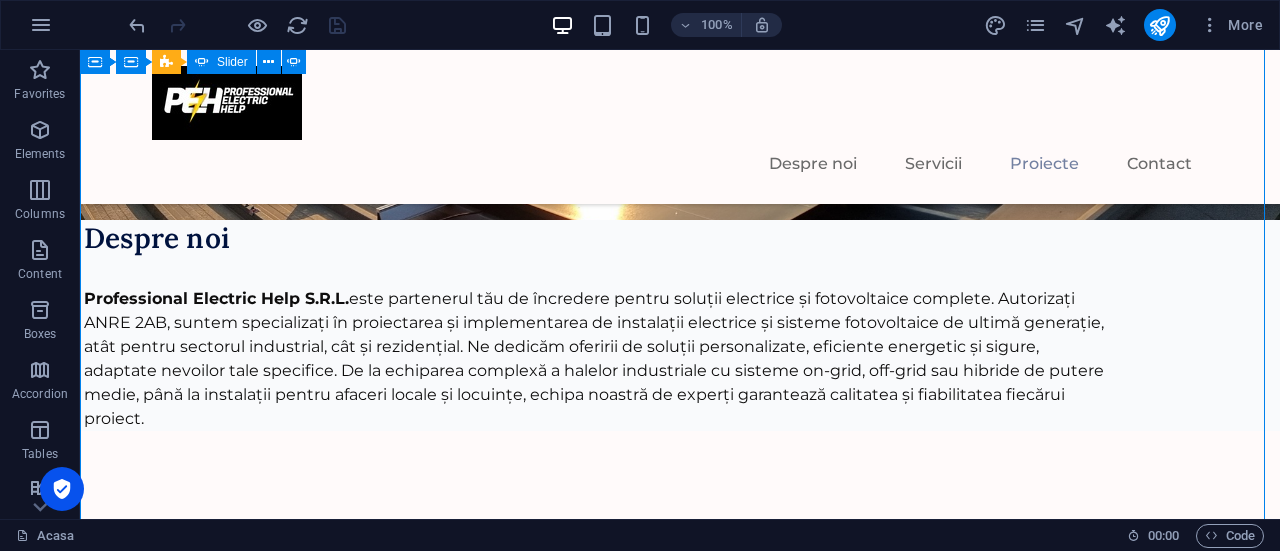 click at bounding box center (680, 3600) 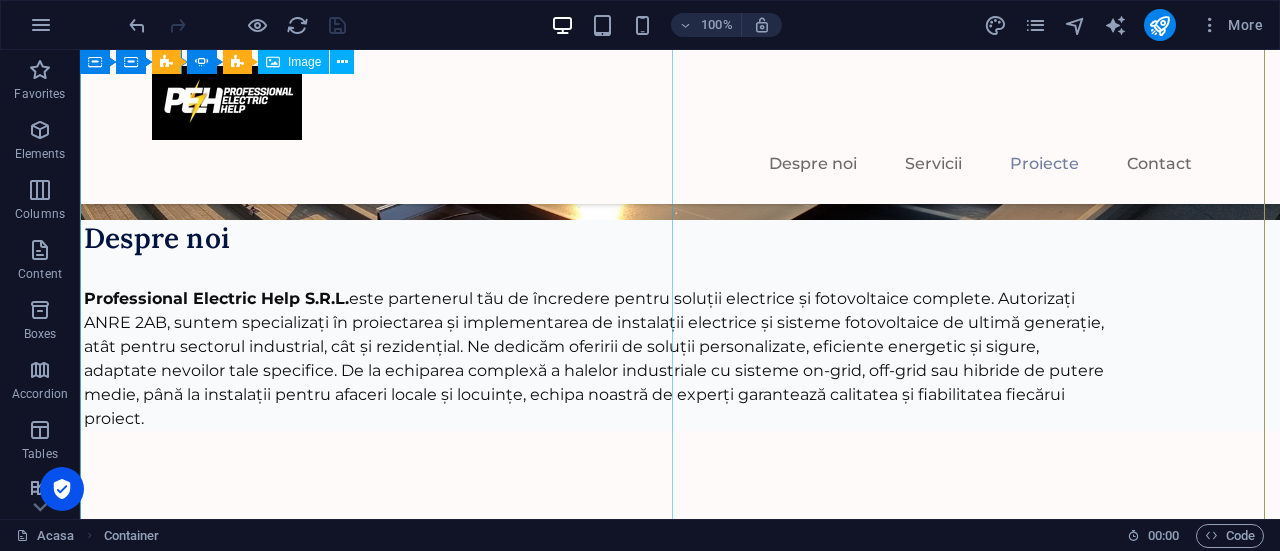 scroll, scrollTop: 4449, scrollLeft: 0, axis: vertical 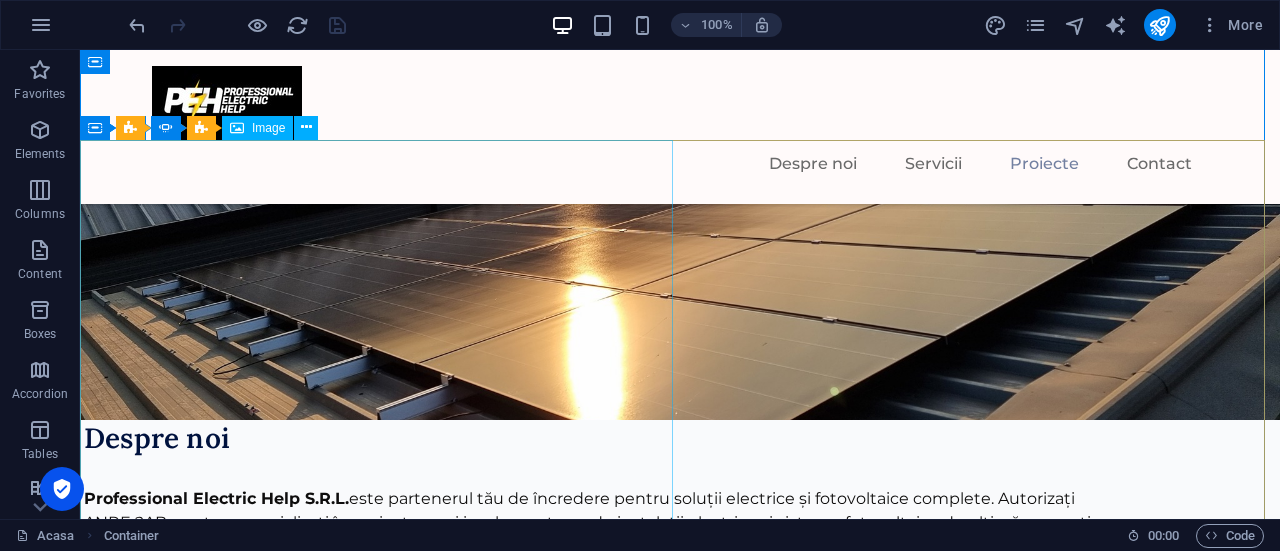 click at bounding box center [-1698, 7041] 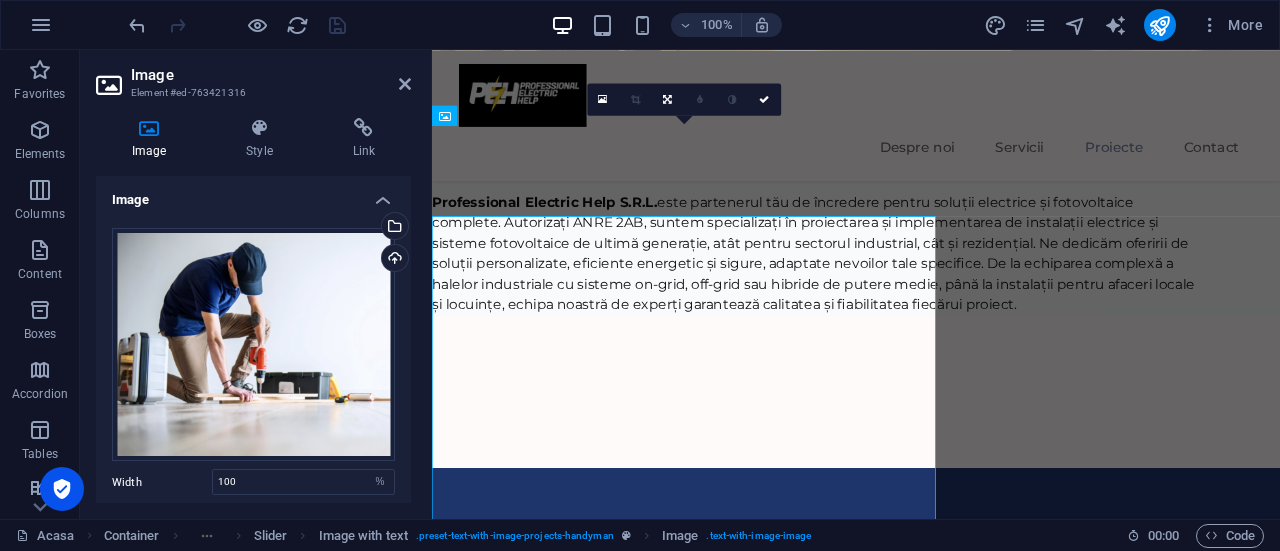 scroll, scrollTop: 4344, scrollLeft: 0, axis: vertical 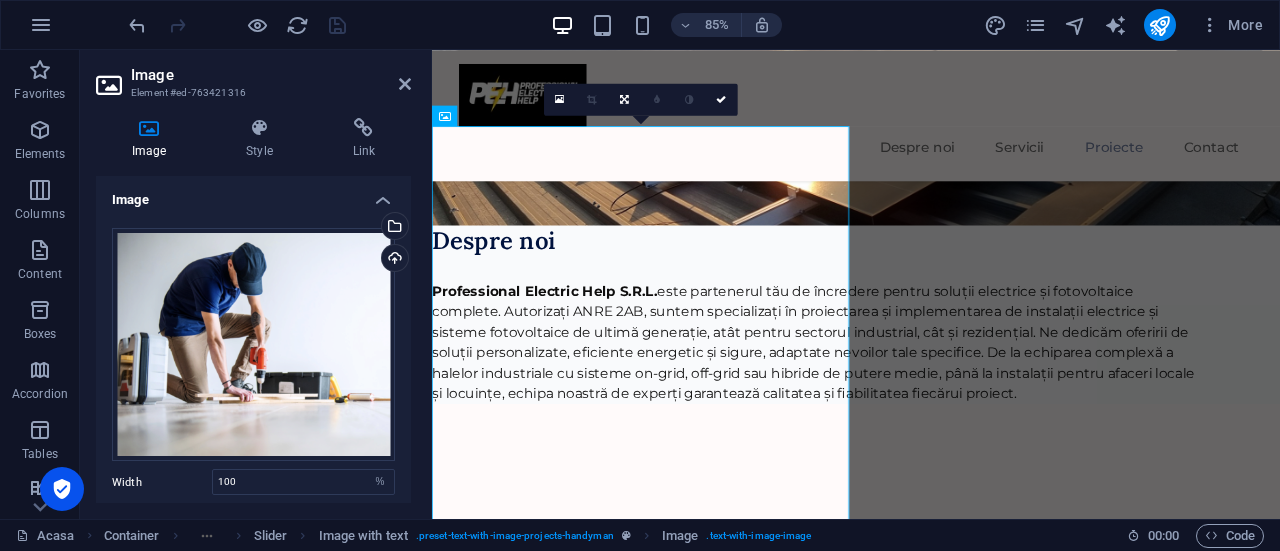 click on "Upload" at bounding box center (393, 260) 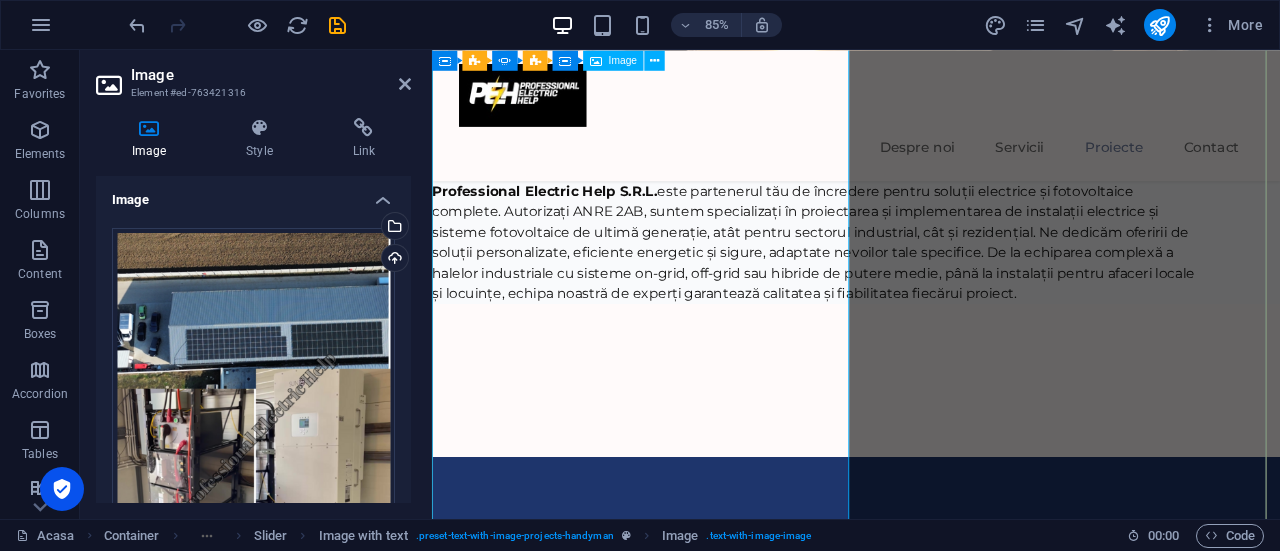 scroll, scrollTop: 4444, scrollLeft: 0, axis: vertical 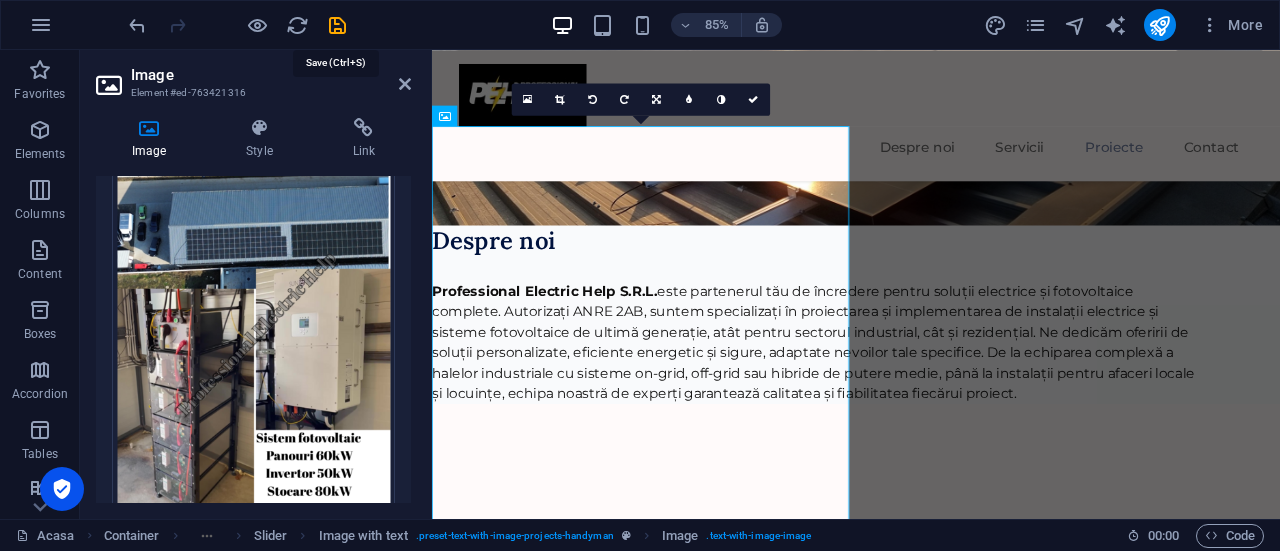 click at bounding box center (337, 25) 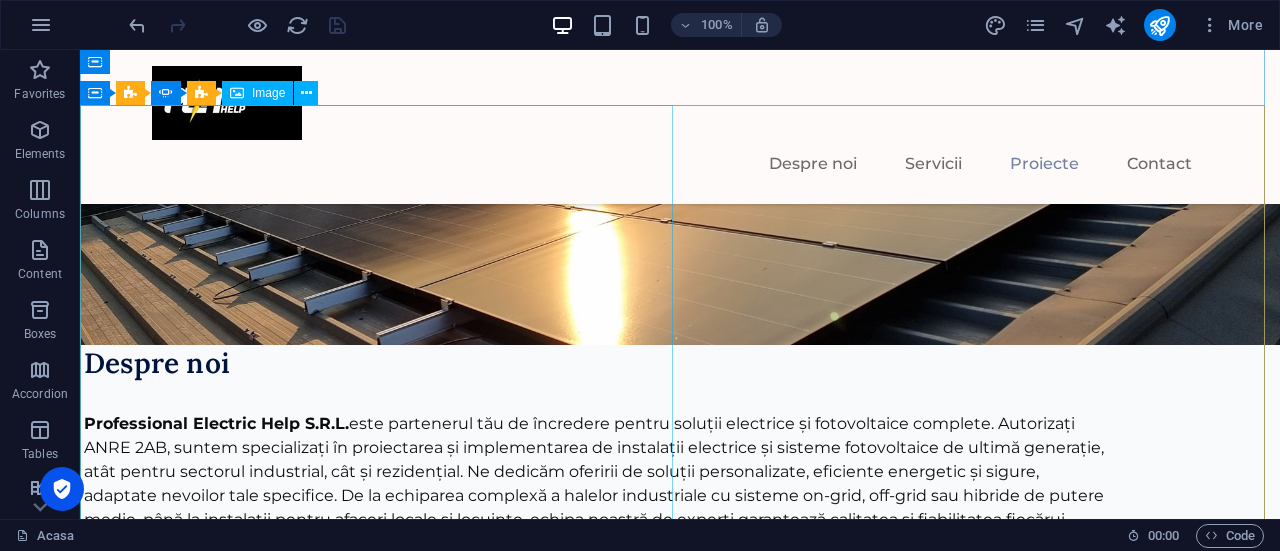 scroll, scrollTop: 4549, scrollLeft: 0, axis: vertical 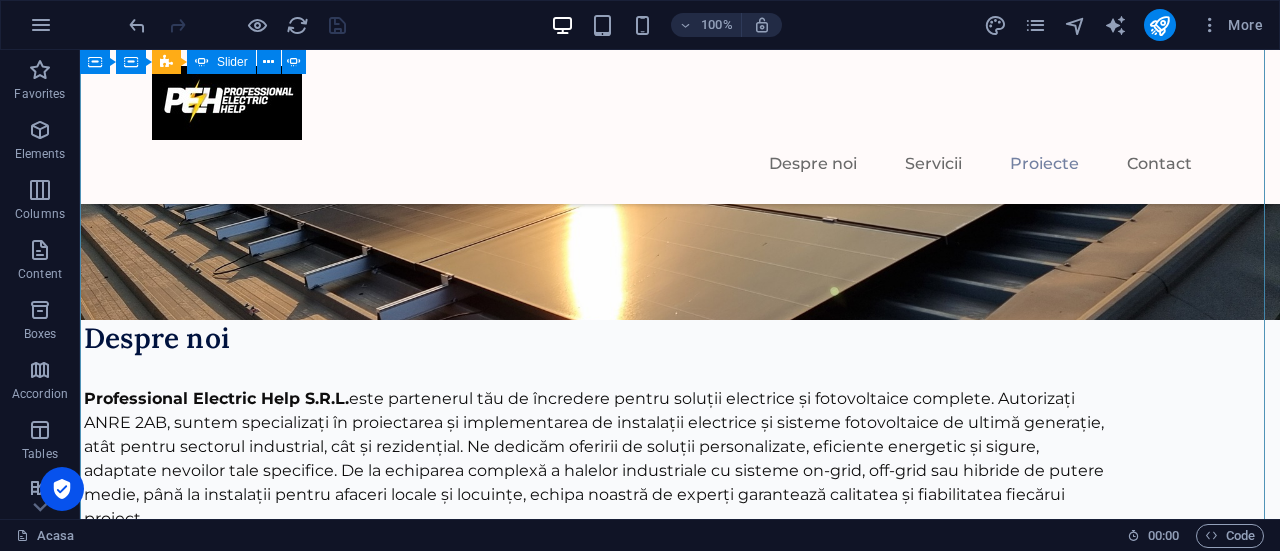 click at bounding box center (680, 3700) 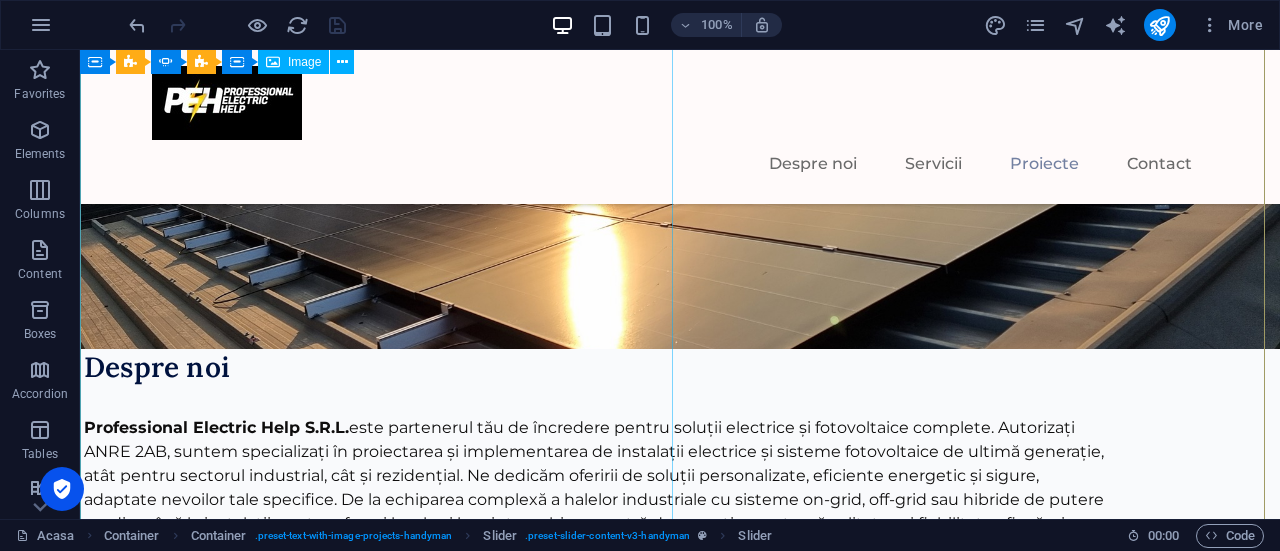 scroll, scrollTop: 4349, scrollLeft: 0, axis: vertical 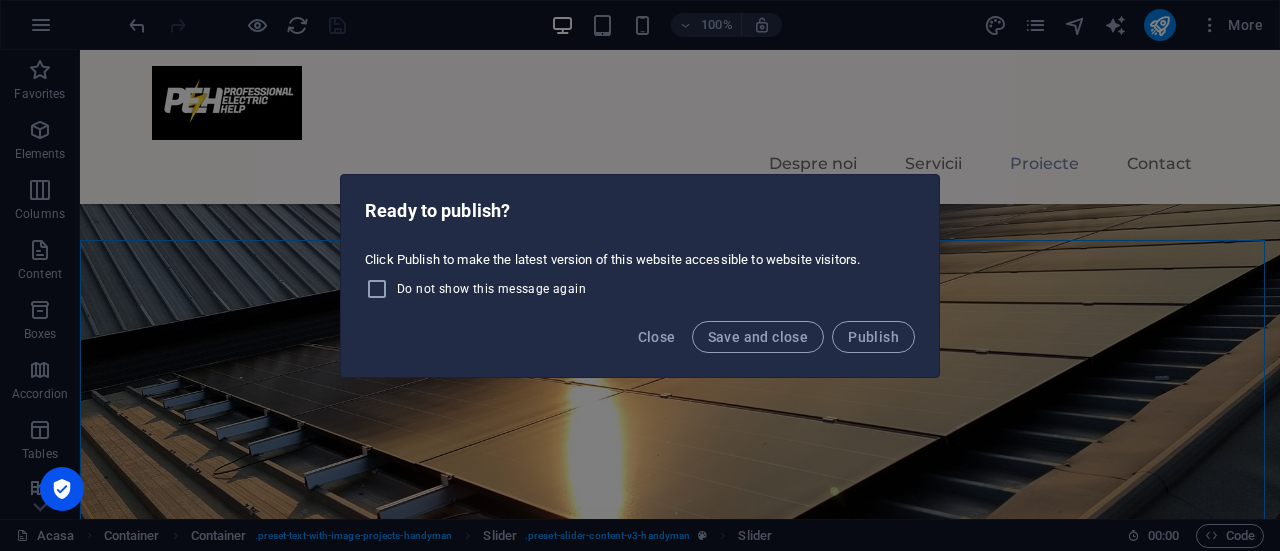 click on "Save and close" at bounding box center [758, 337] 